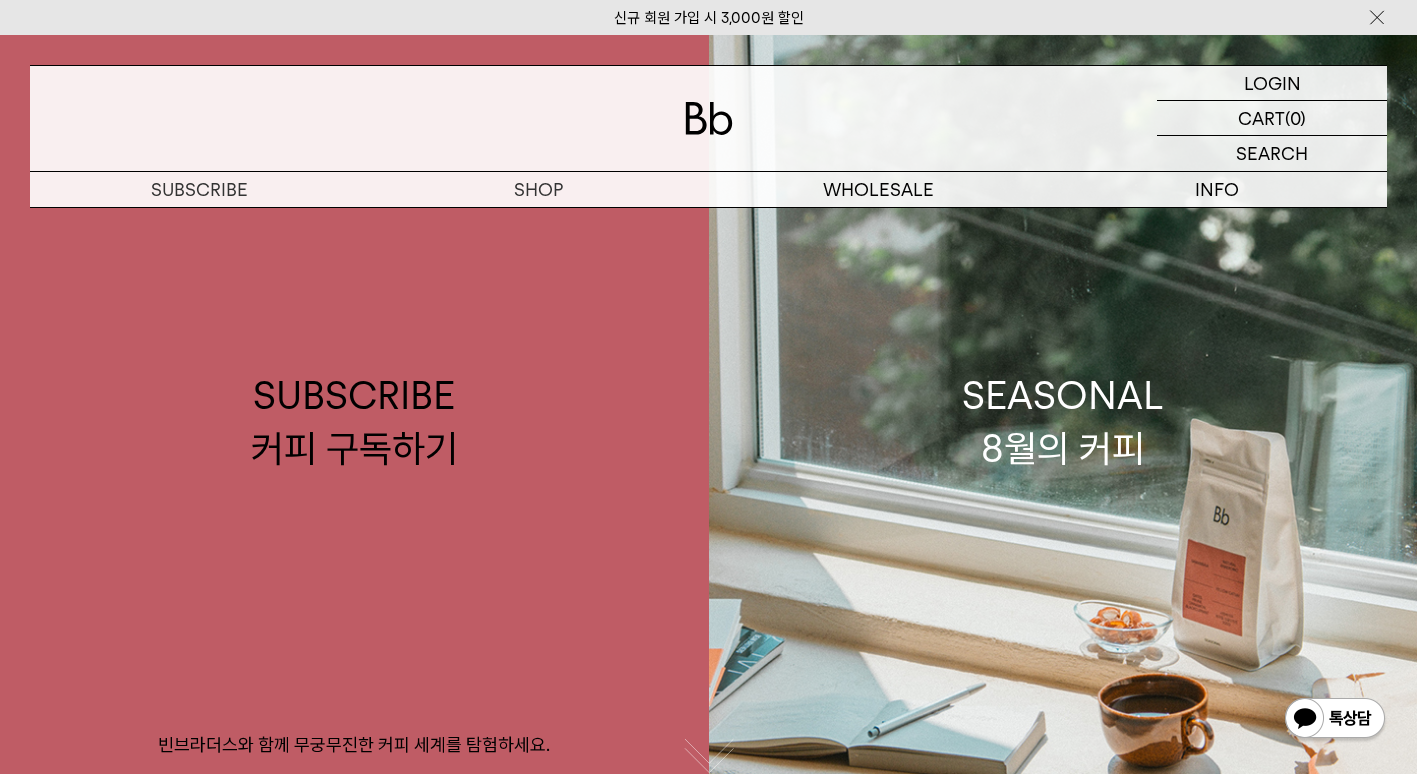 scroll, scrollTop: 0, scrollLeft: 0, axis: both 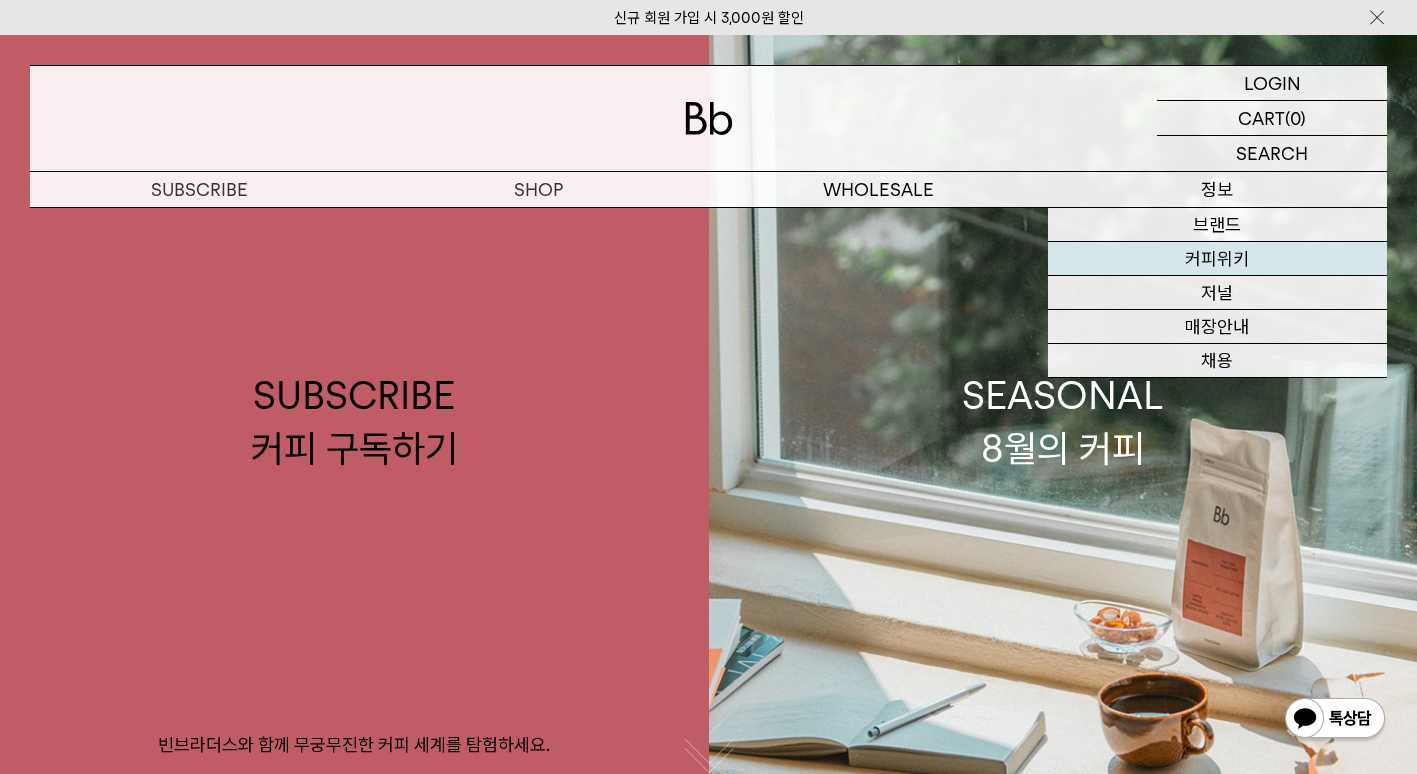 click on "커피위키" at bounding box center [1217, 259] 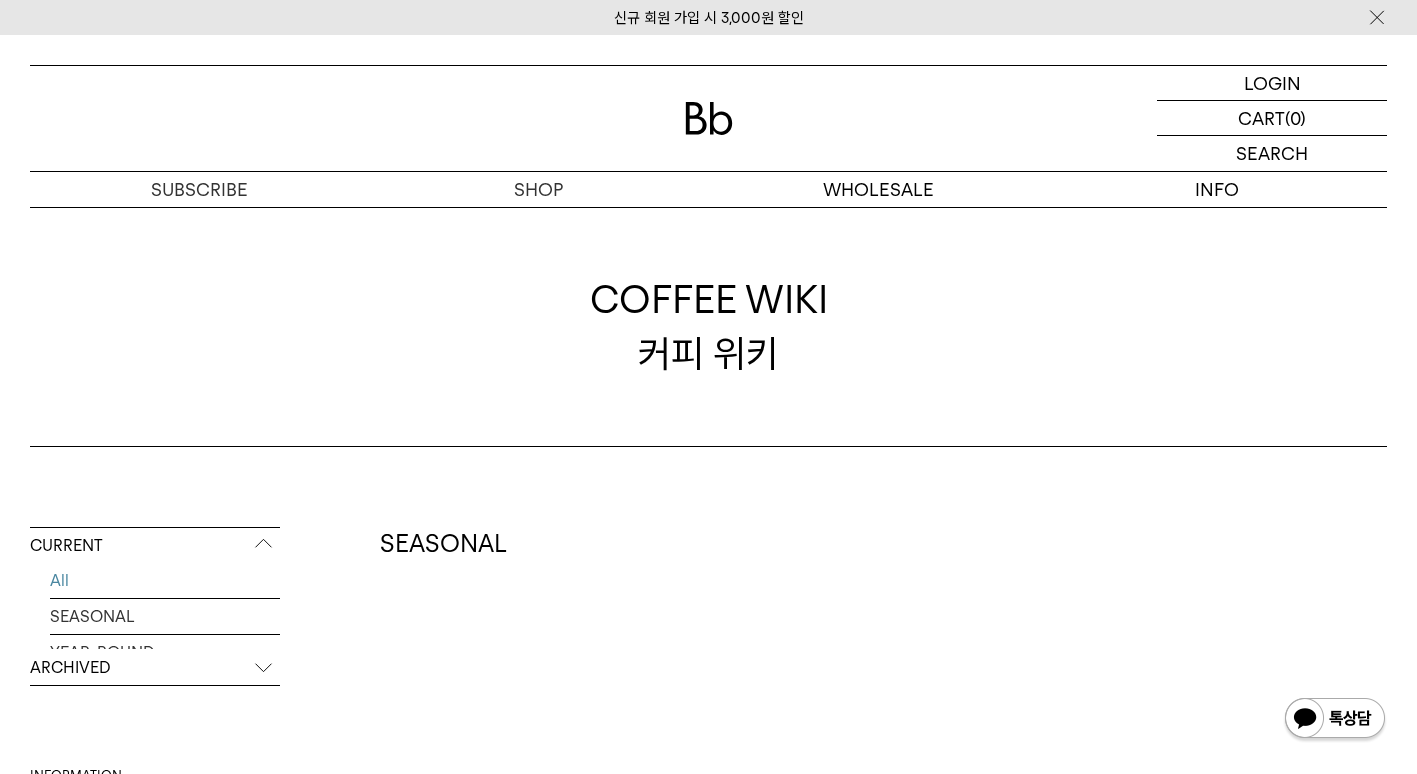 scroll, scrollTop: 0, scrollLeft: 0, axis: both 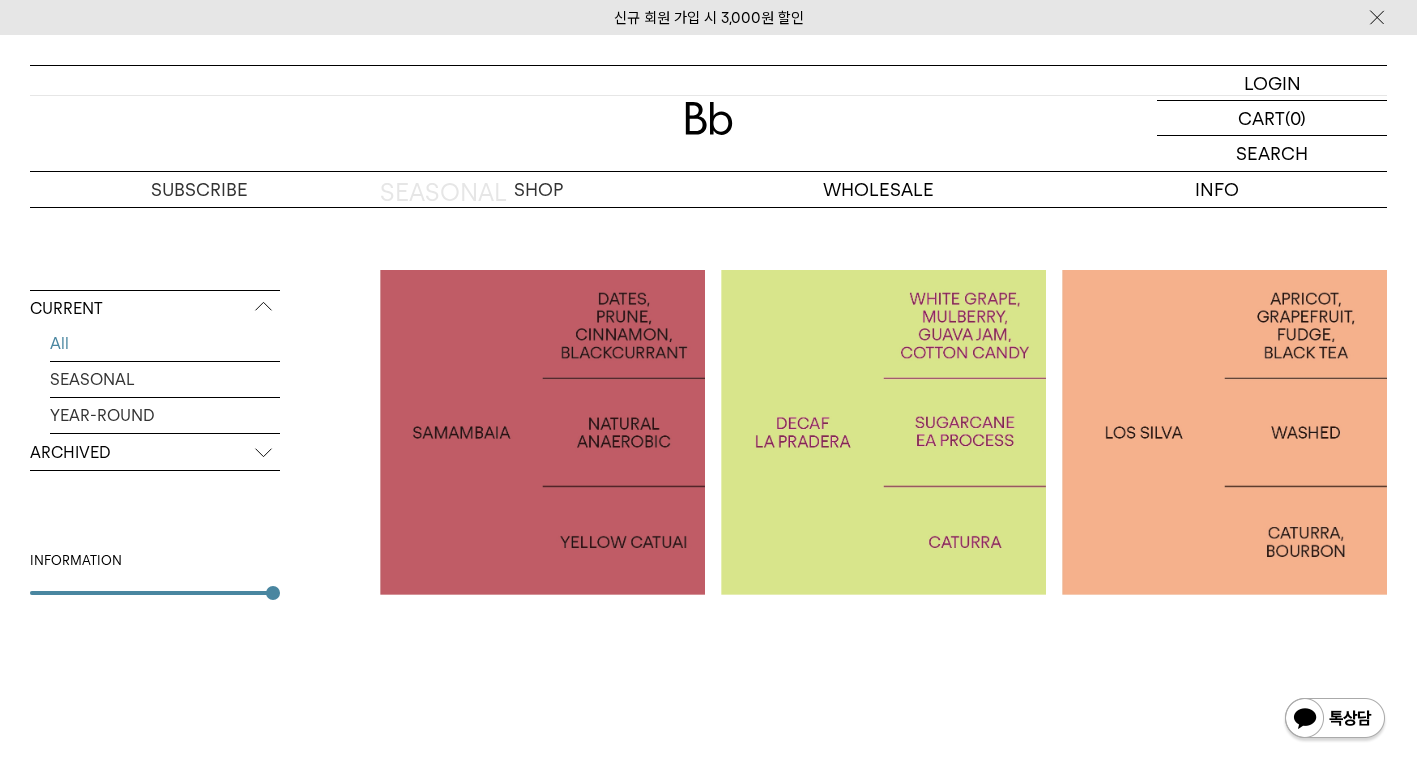 click on "BRAZIL SAMAMBAIA" at bounding box center (542, 432) 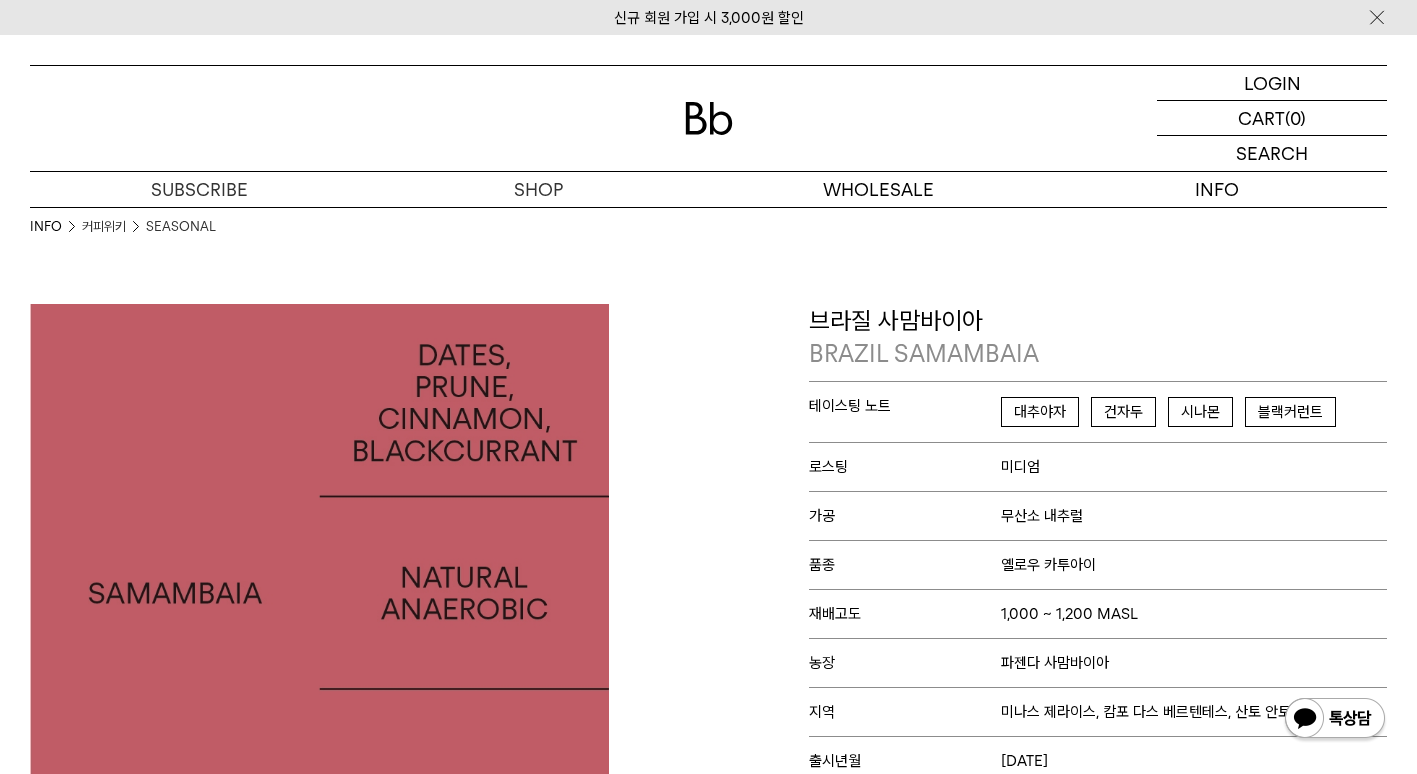 scroll, scrollTop: 0, scrollLeft: 0, axis: both 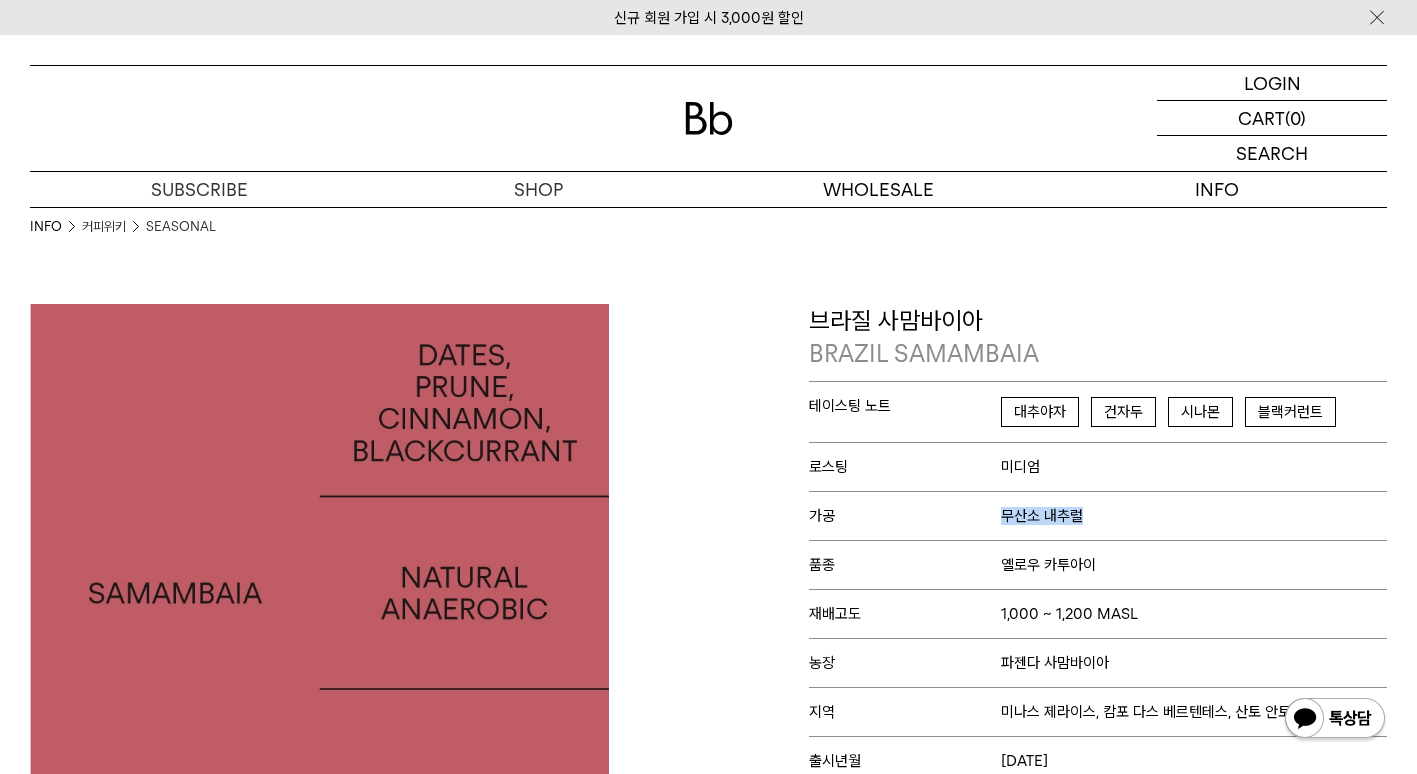 drag, startPoint x: 1005, startPoint y: 522, endPoint x: 1163, endPoint y: 524, distance: 158.01266 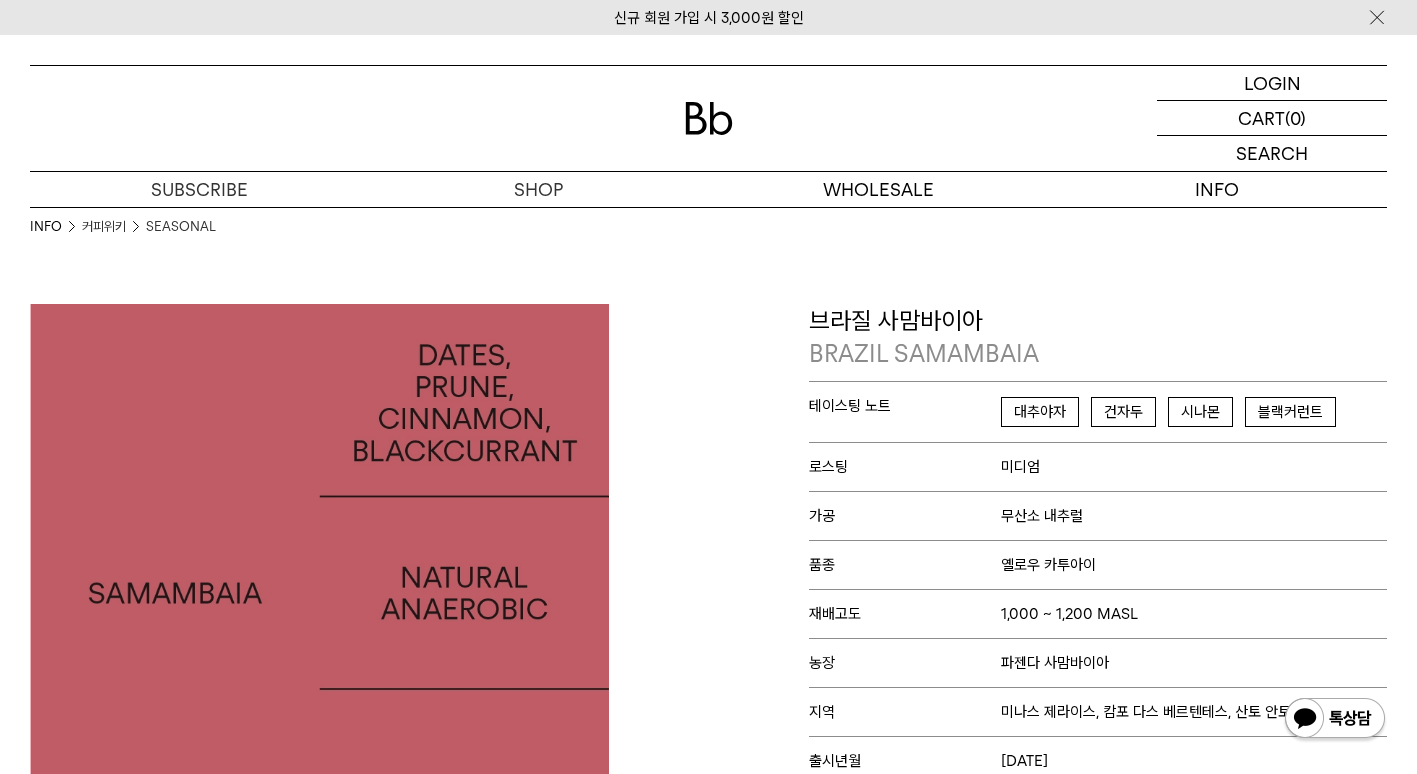 drag, startPoint x: 1163, startPoint y: 524, endPoint x: 1118, endPoint y: 562, distance: 58.898216 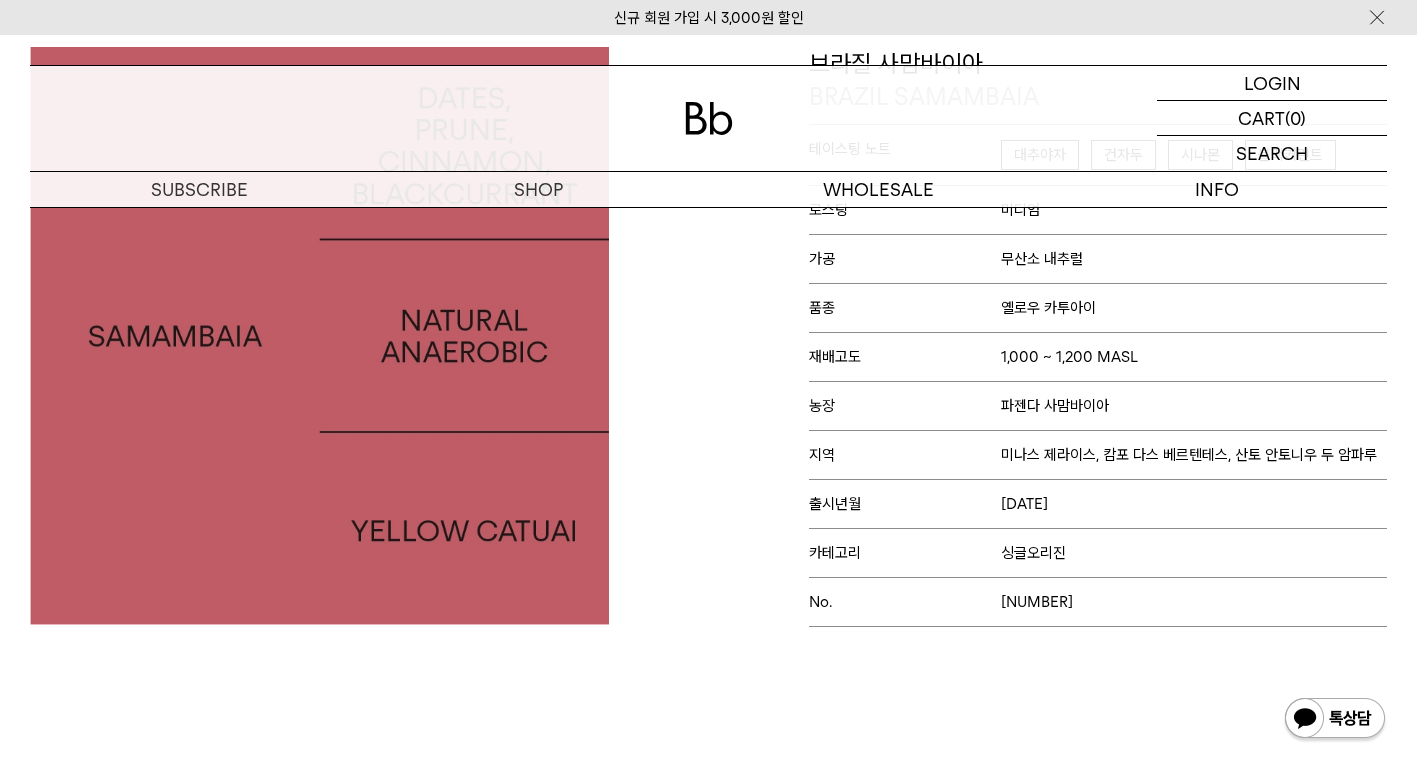 scroll, scrollTop: 259, scrollLeft: 0, axis: vertical 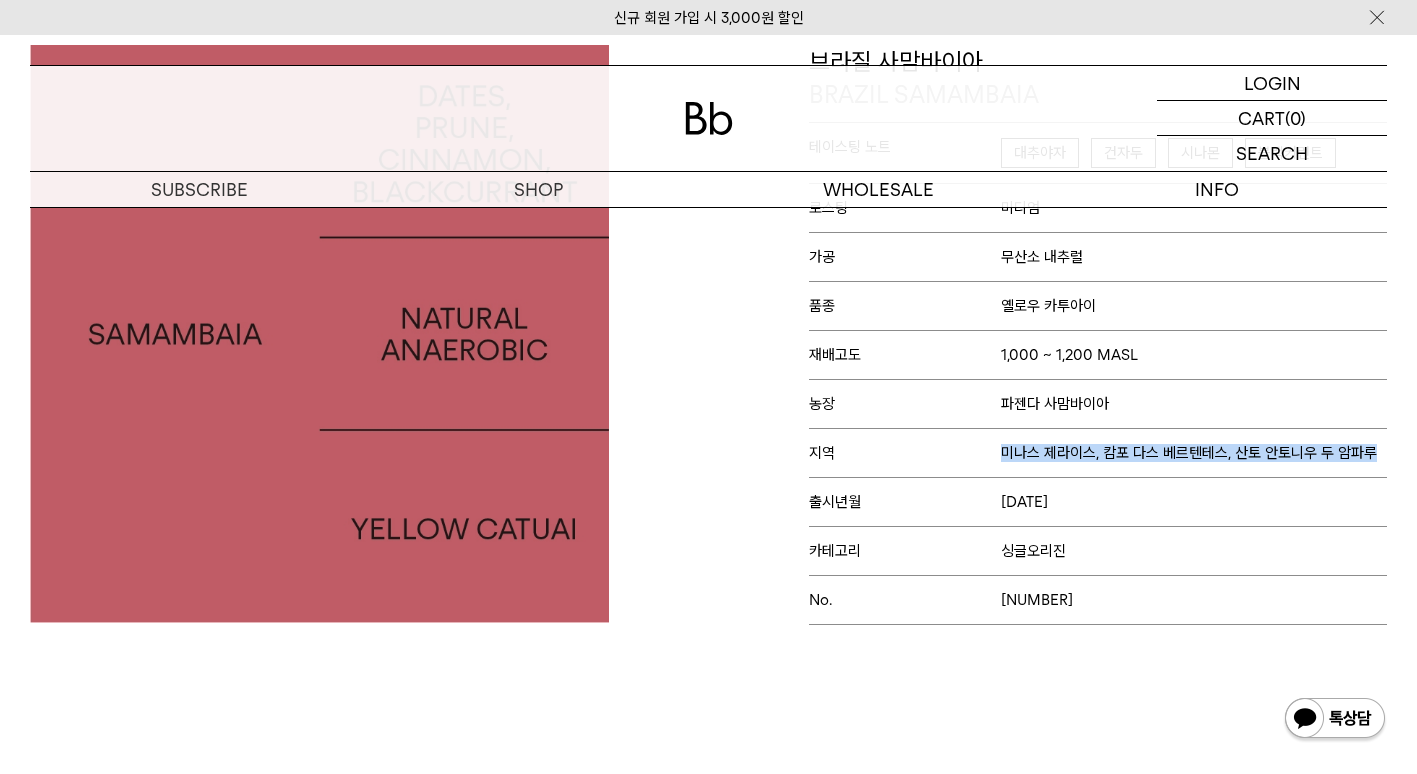 drag, startPoint x: 994, startPoint y: 461, endPoint x: 1435, endPoint y: 428, distance: 442.23297 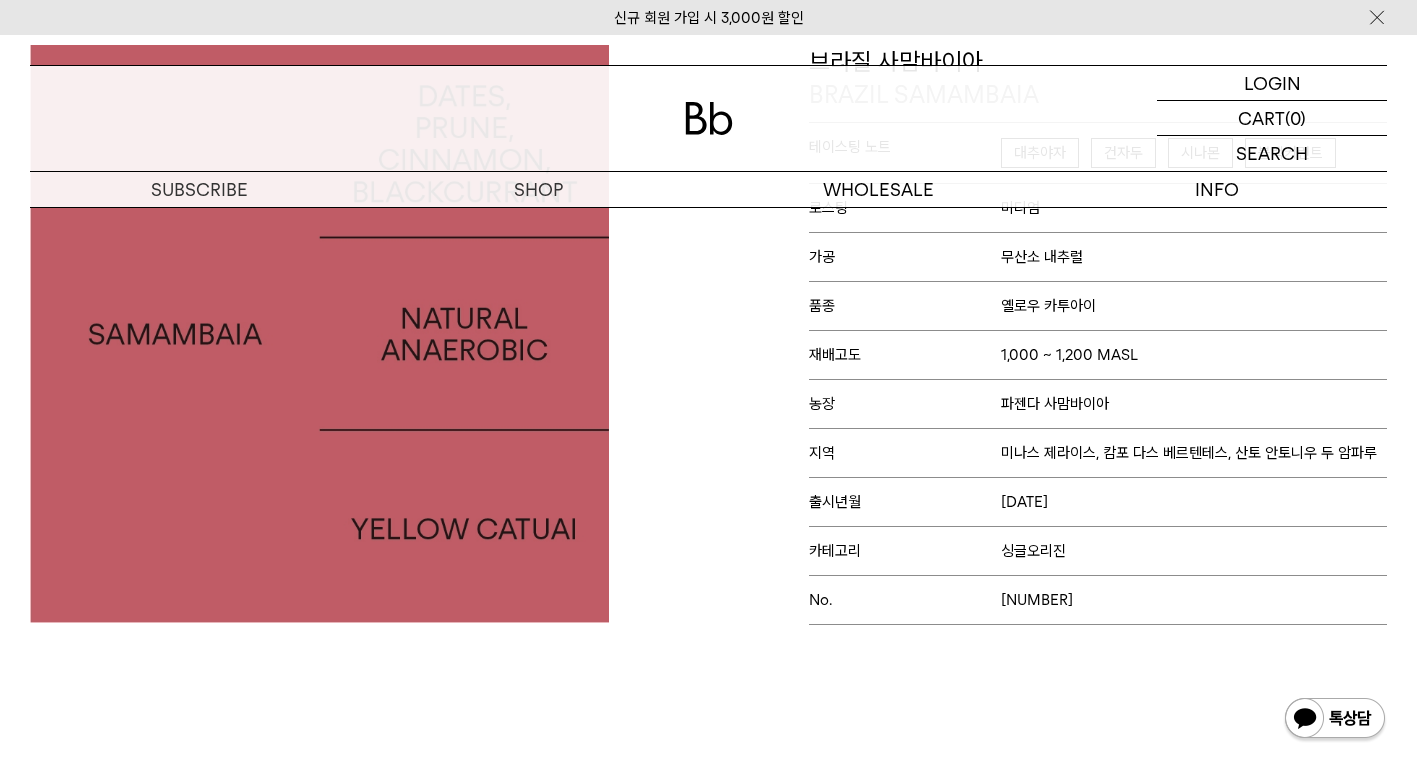 click on "브라질 사맘바이아 BRAZIL SAMAMBAIA
테이스팅 노트
대추야자 건자두 시나몬 블랙커런트
로스팅
미디엄
가공
무산소 내추럴
품종
옐로우 카투아이 재배고도 농장" at bounding box center [1053, 335] 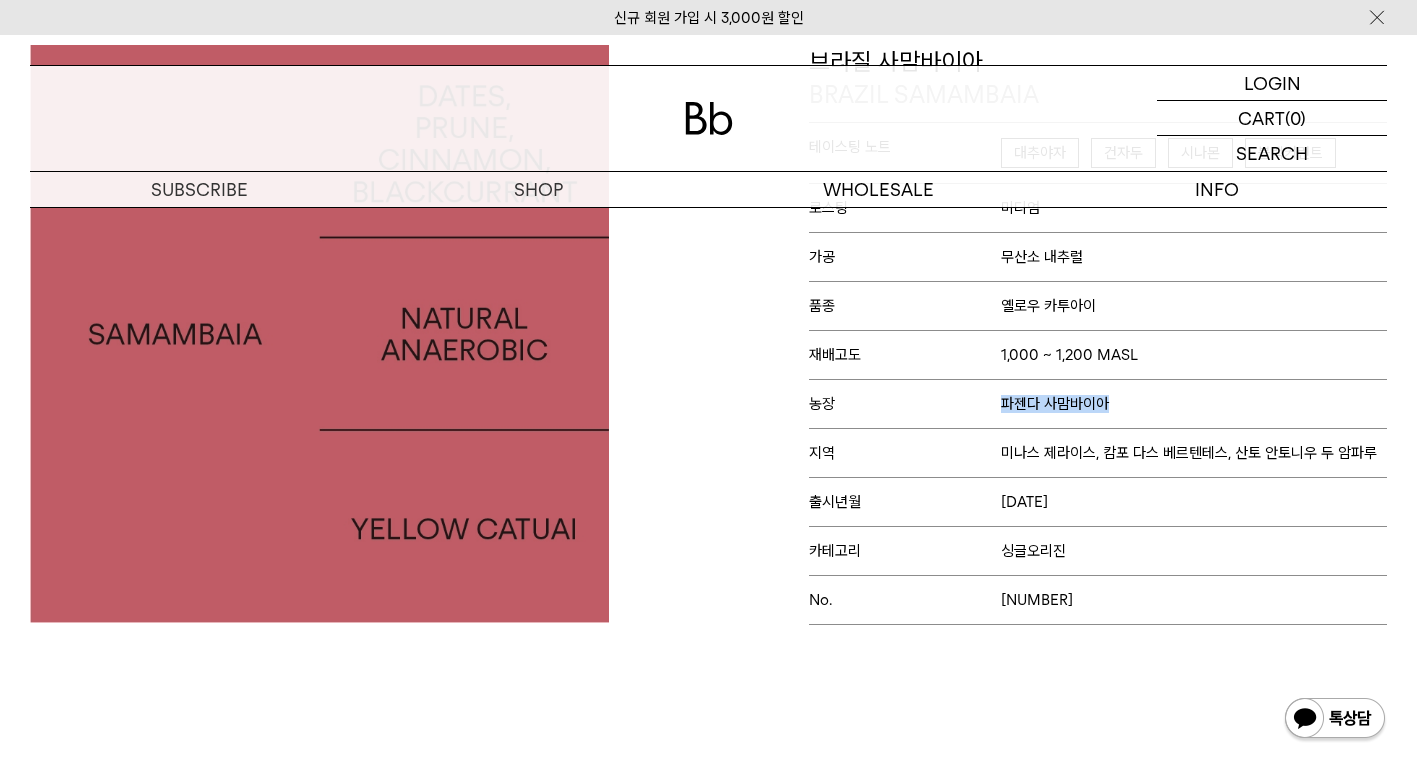 drag, startPoint x: 1127, startPoint y: 392, endPoint x: 950, endPoint y: 388, distance: 177.0452 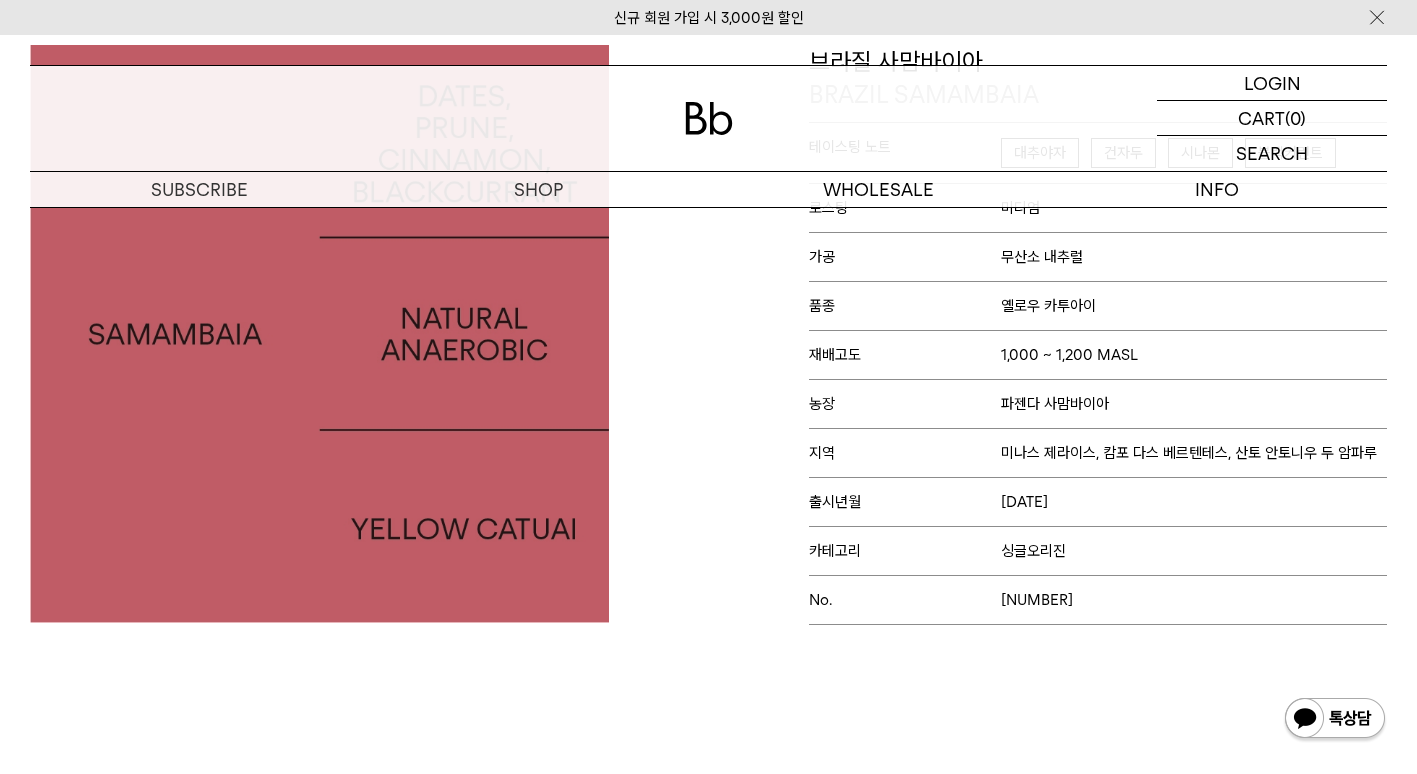 drag, startPoint x: 950, startPoint y: 388, endPoint x: 1049, endPoint y: 450, distance: 116.81181 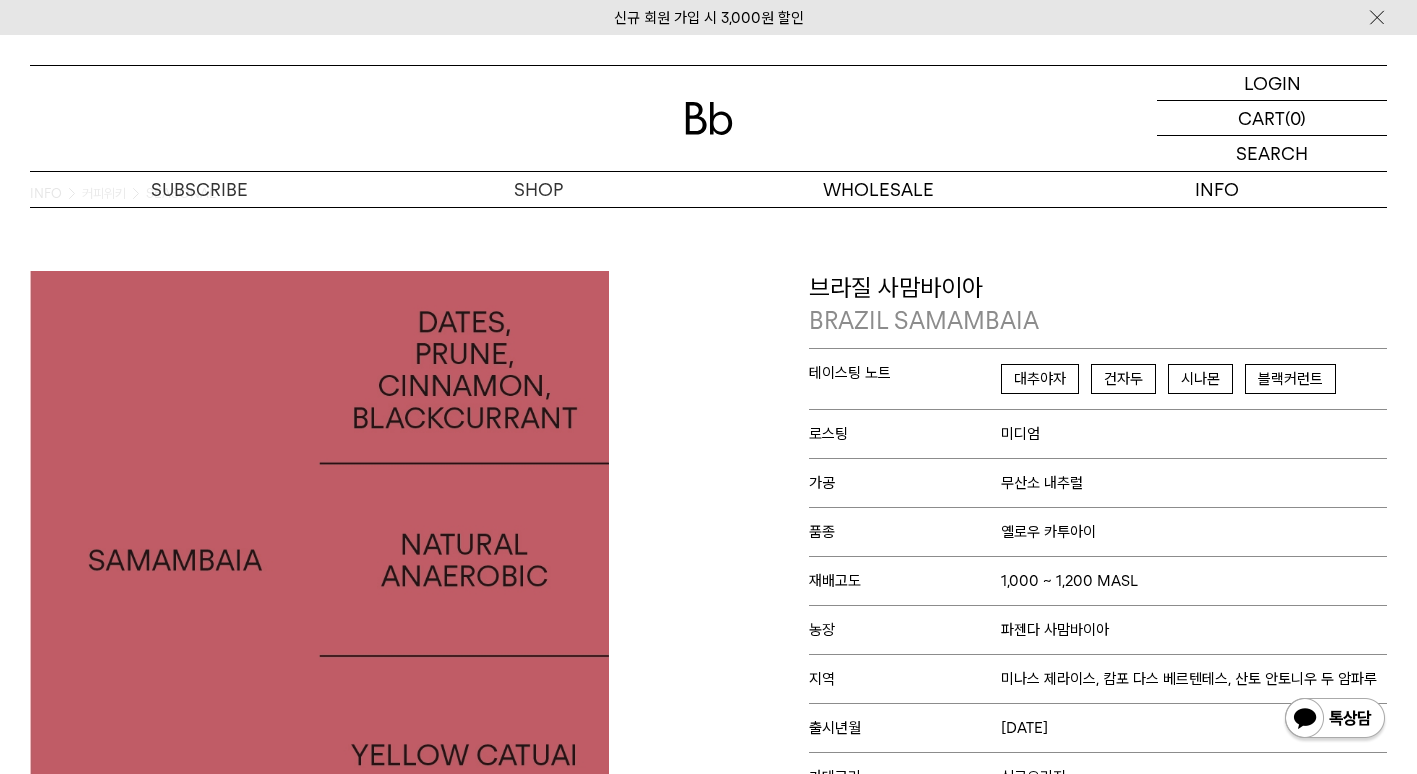 scroll, scrollTop: 32, scrollLeft: 0, axis: vertical 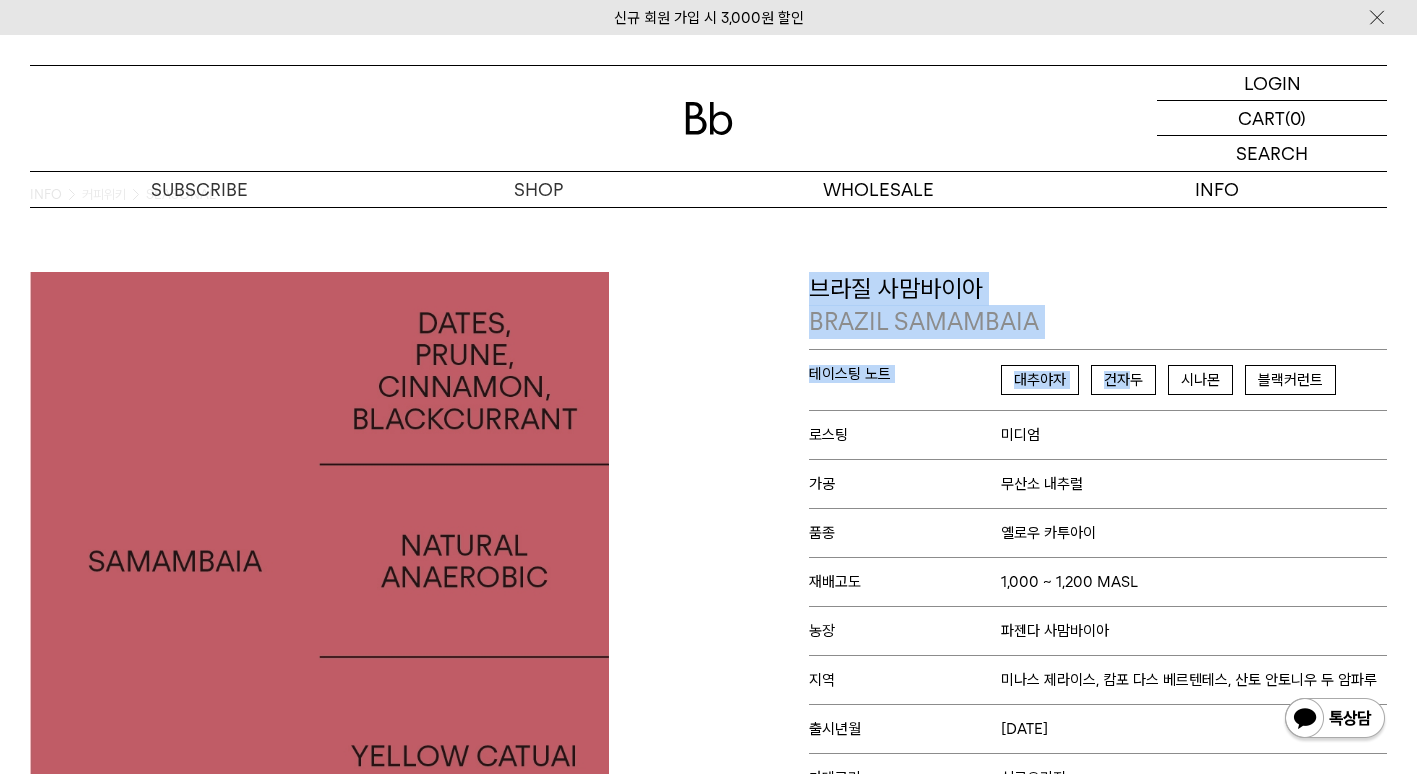 drag, startPoint x: 814, startPoint y: 283, endPoint x: 1129, endPoint y: 339, distance: 319.93906 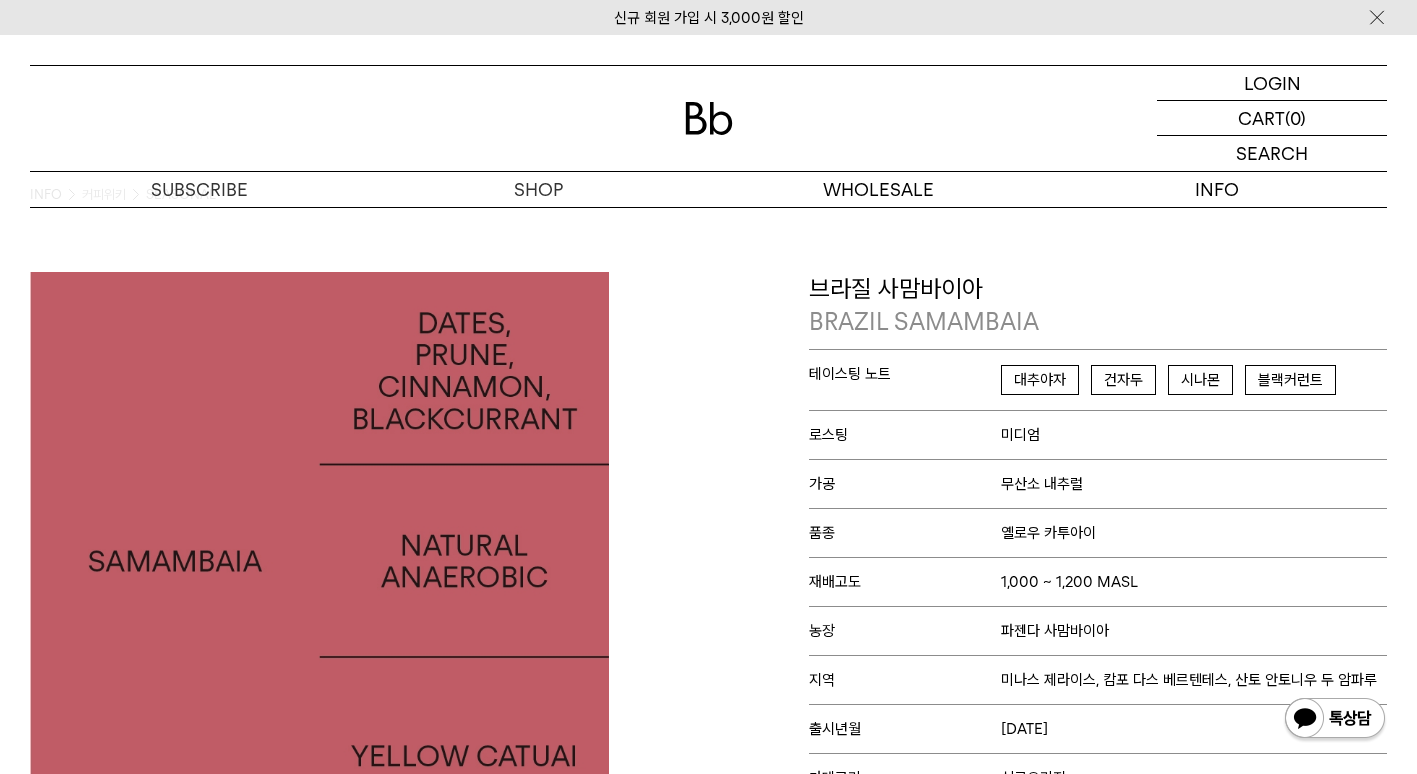 drag, startPoint x: 1129, startPoint y: 339, endPoint x: 1124, endPoint y: 422, distance: 83.15047 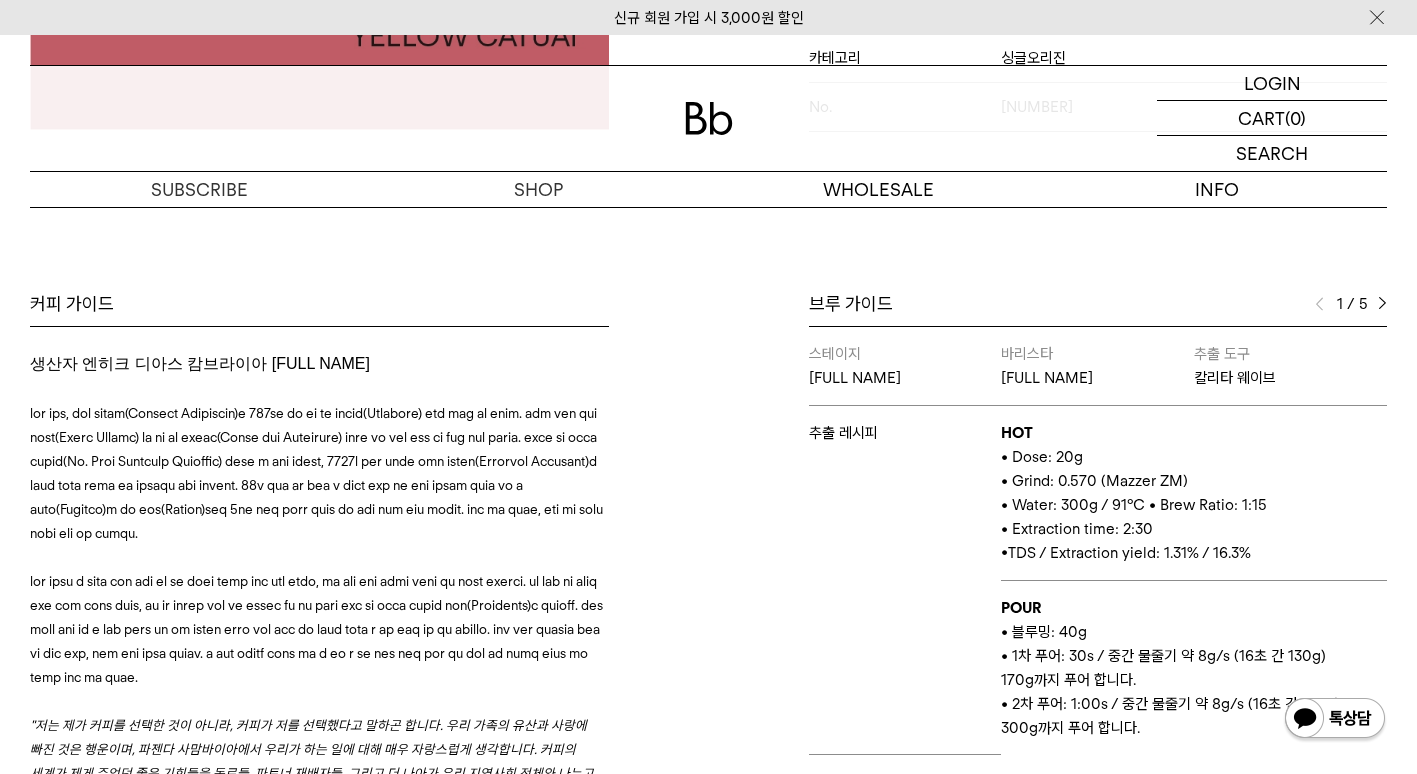 scroll, scrollTop: 783, scrollLeft: 0, axis: vertical 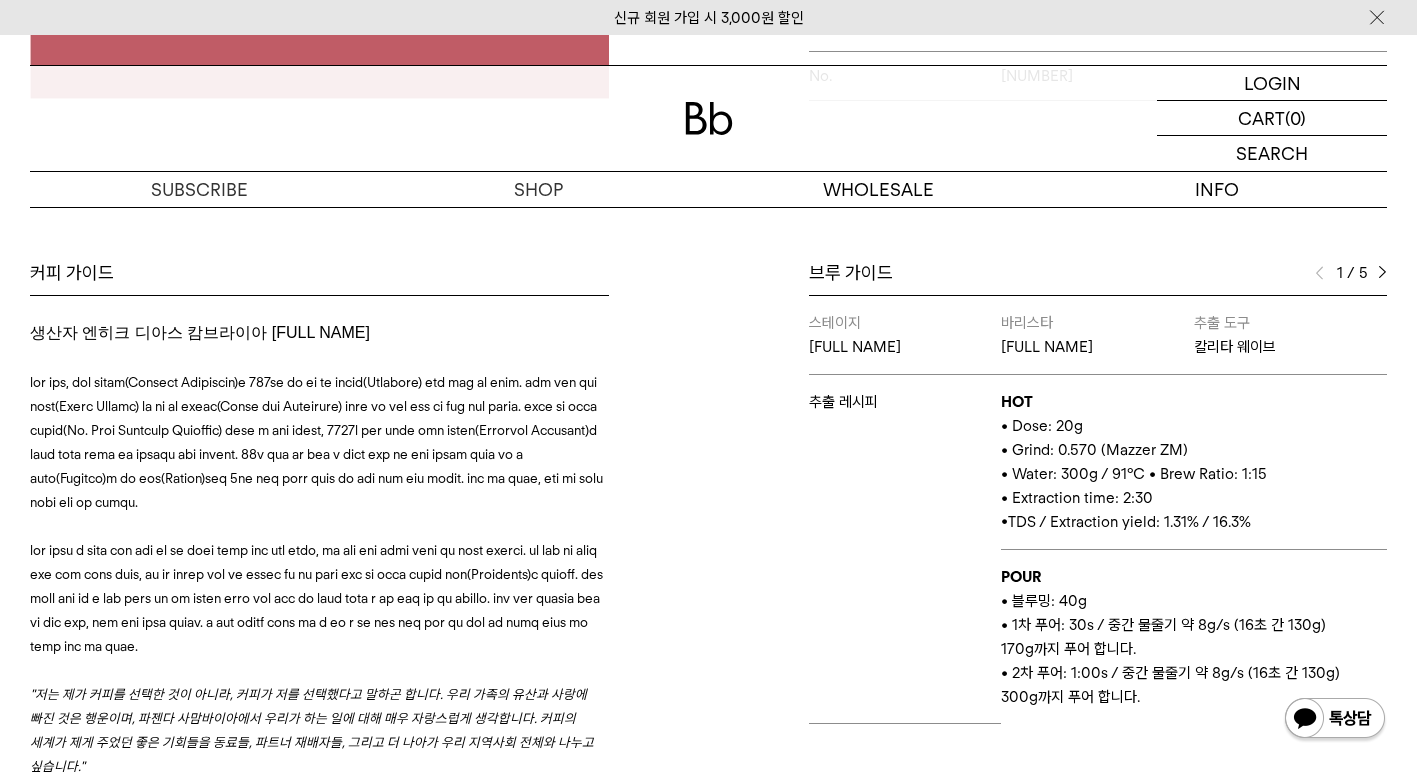 click at bounding box center [1382, 273] 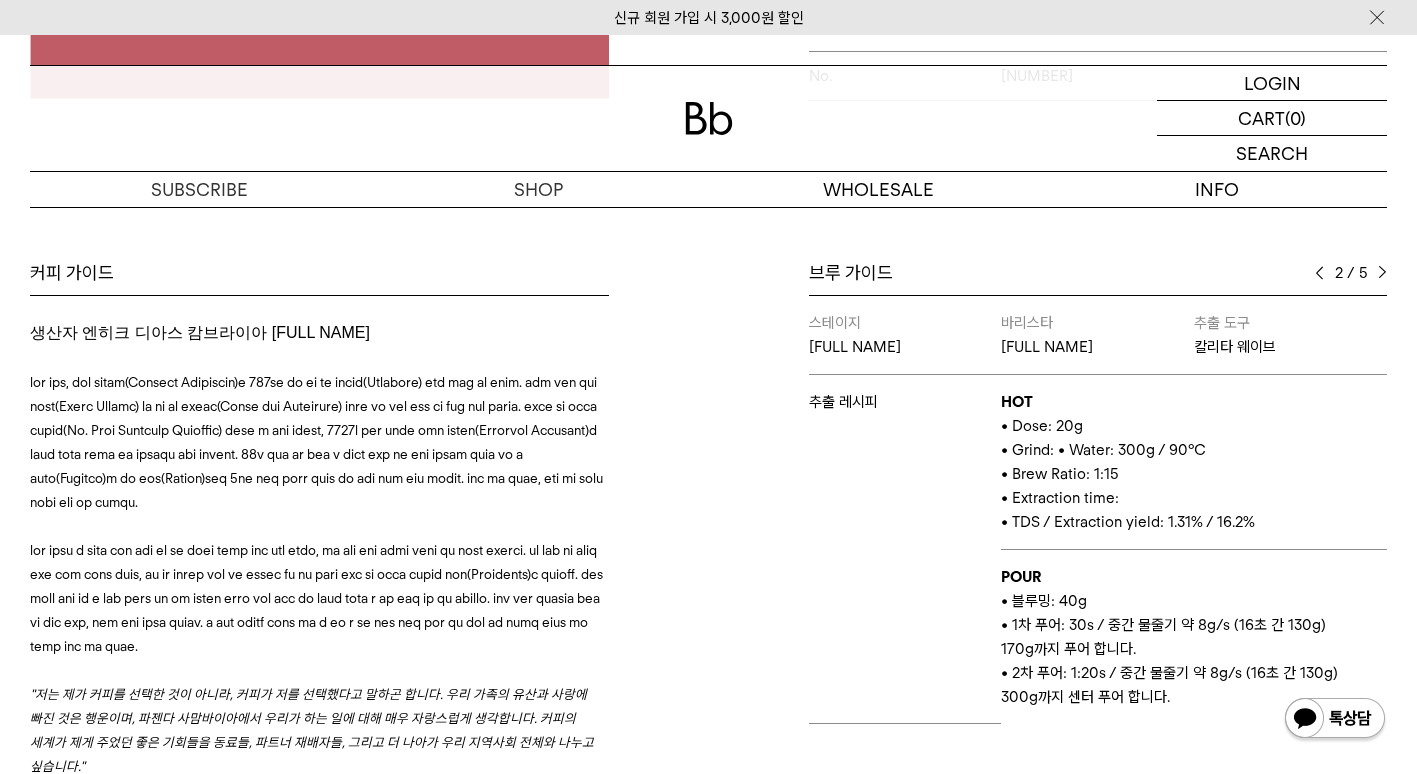 click at bounding box center (1382, 273) 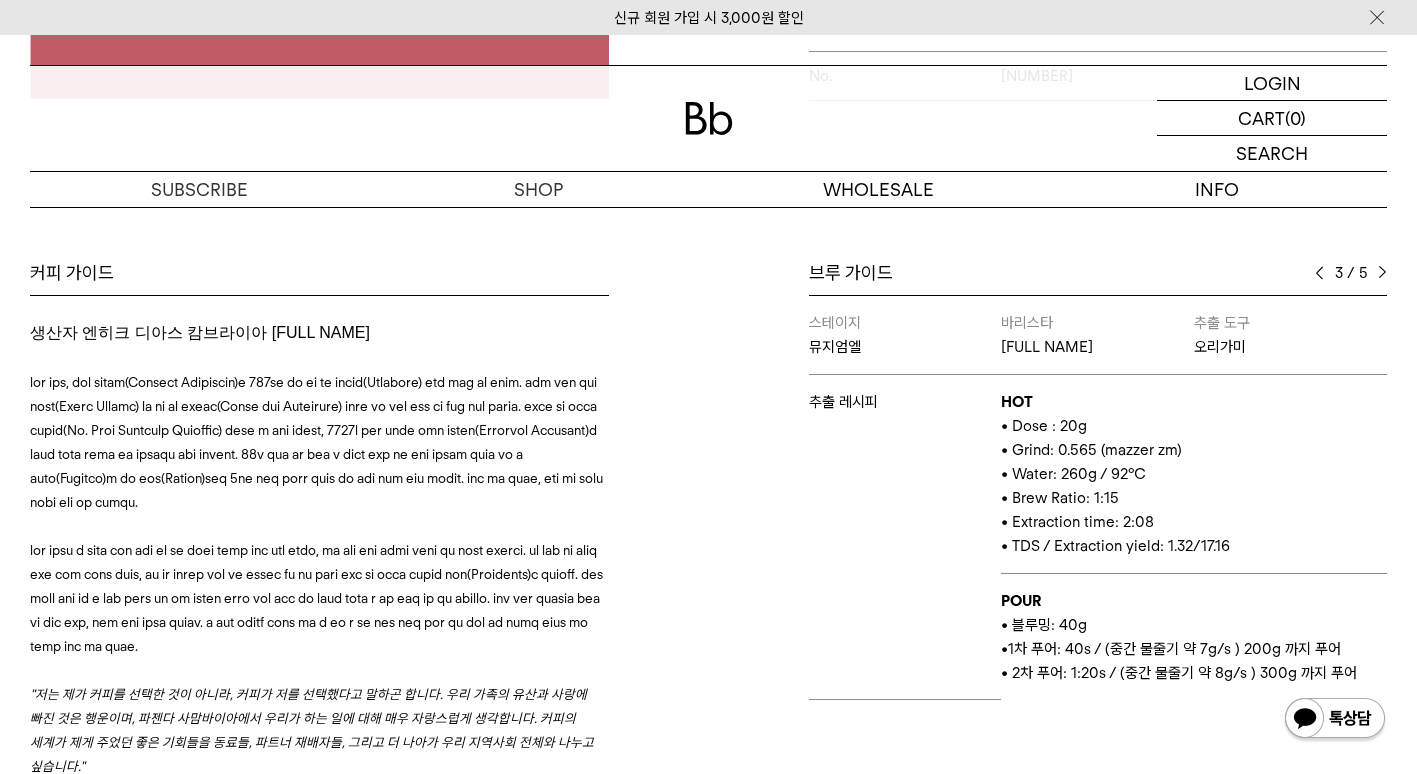 click at bounding box center (1382, 273) 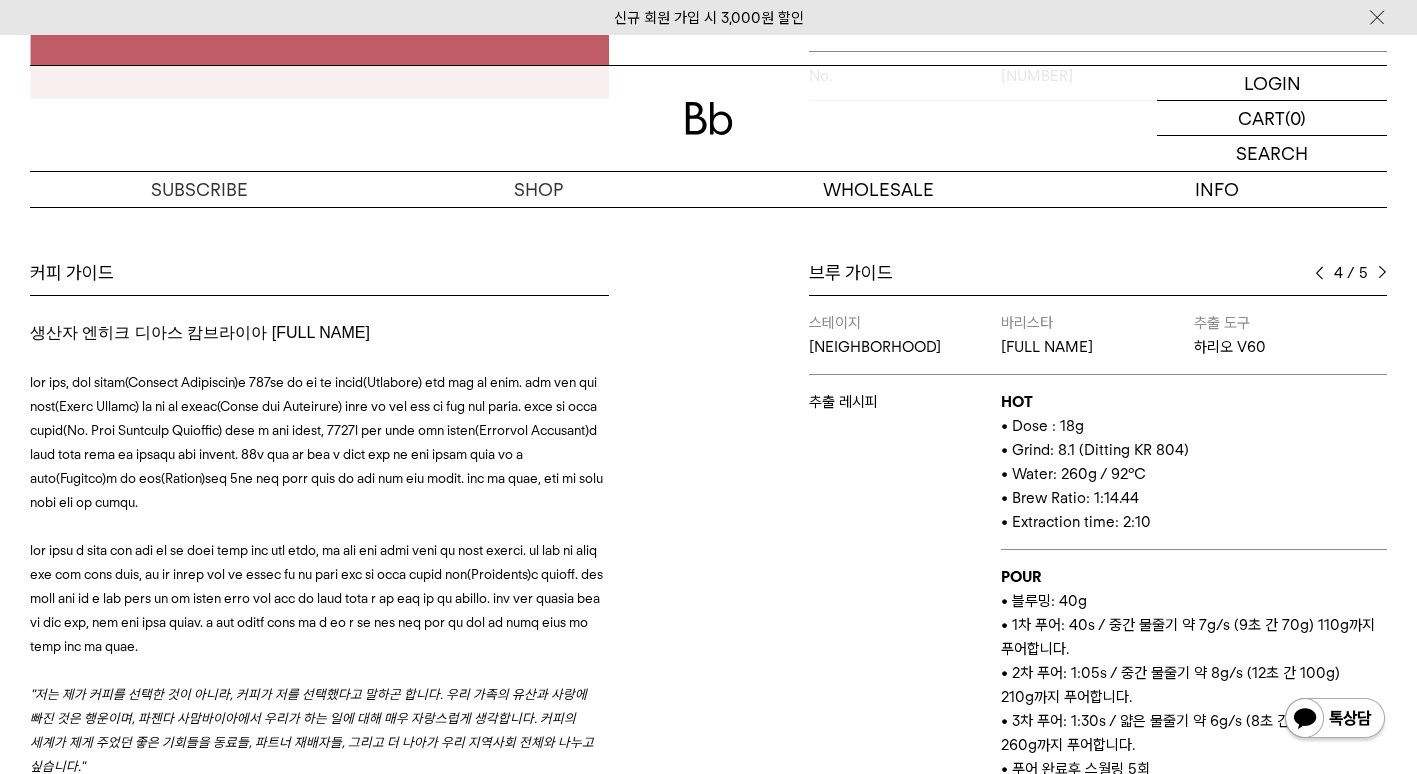 click at bounding box center (1382, 273) 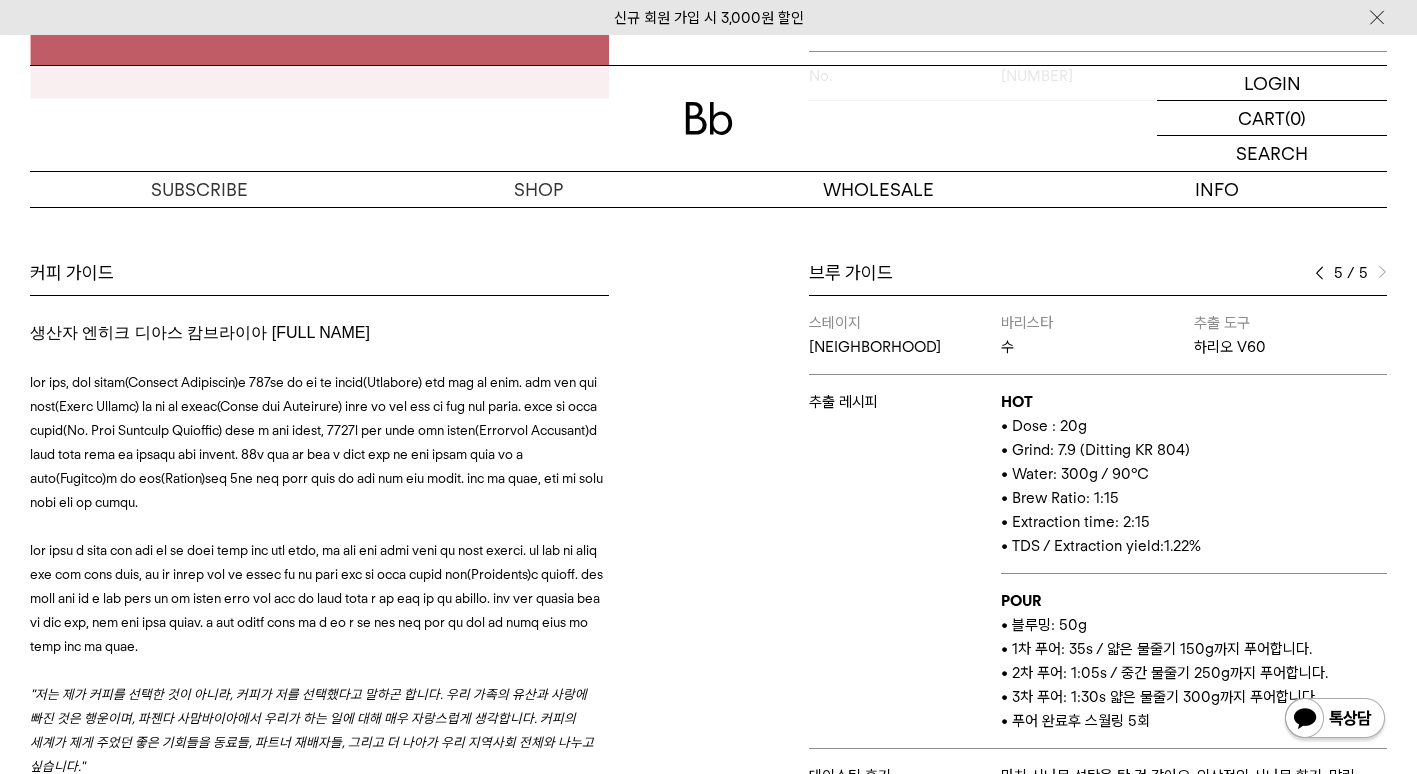 click at bounding box center [1382, 273] 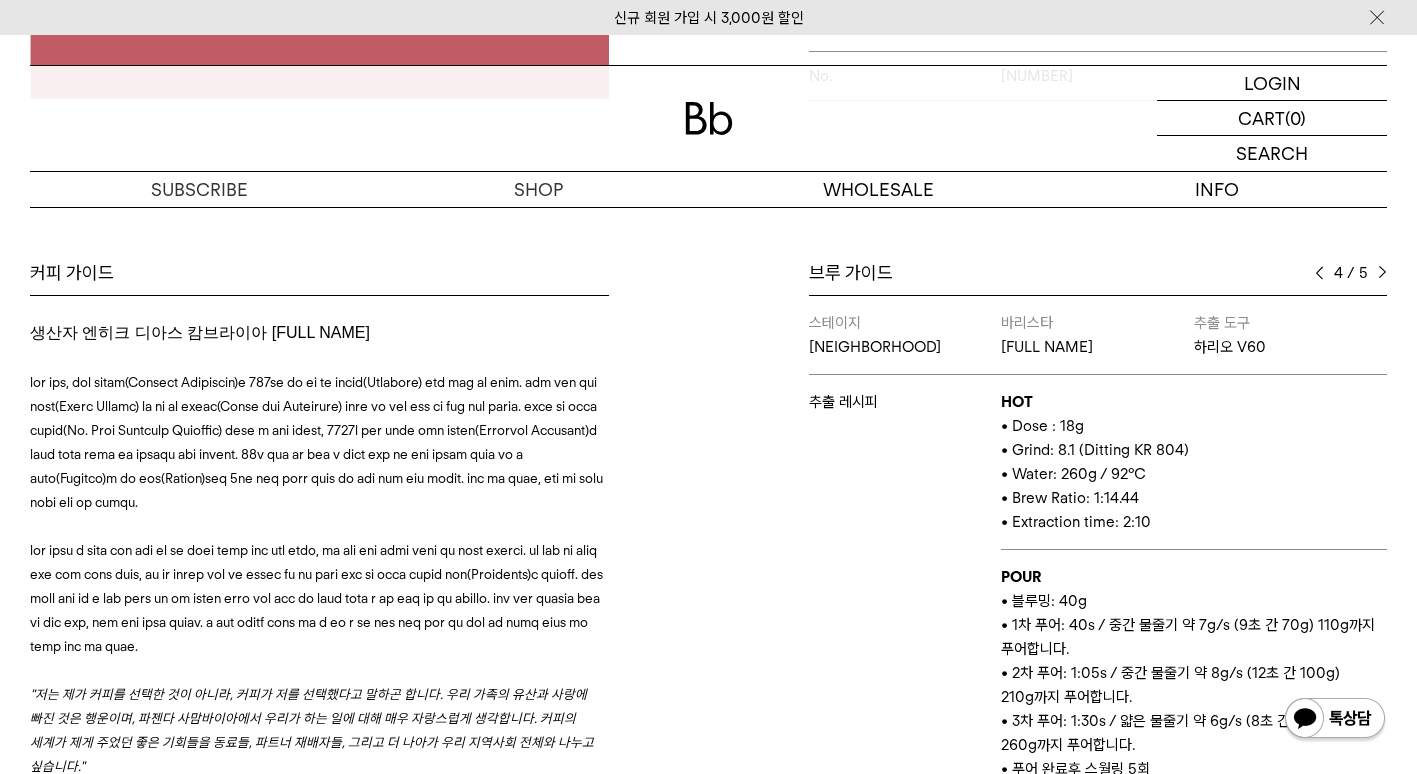 click at bounding box center (1319, 273) 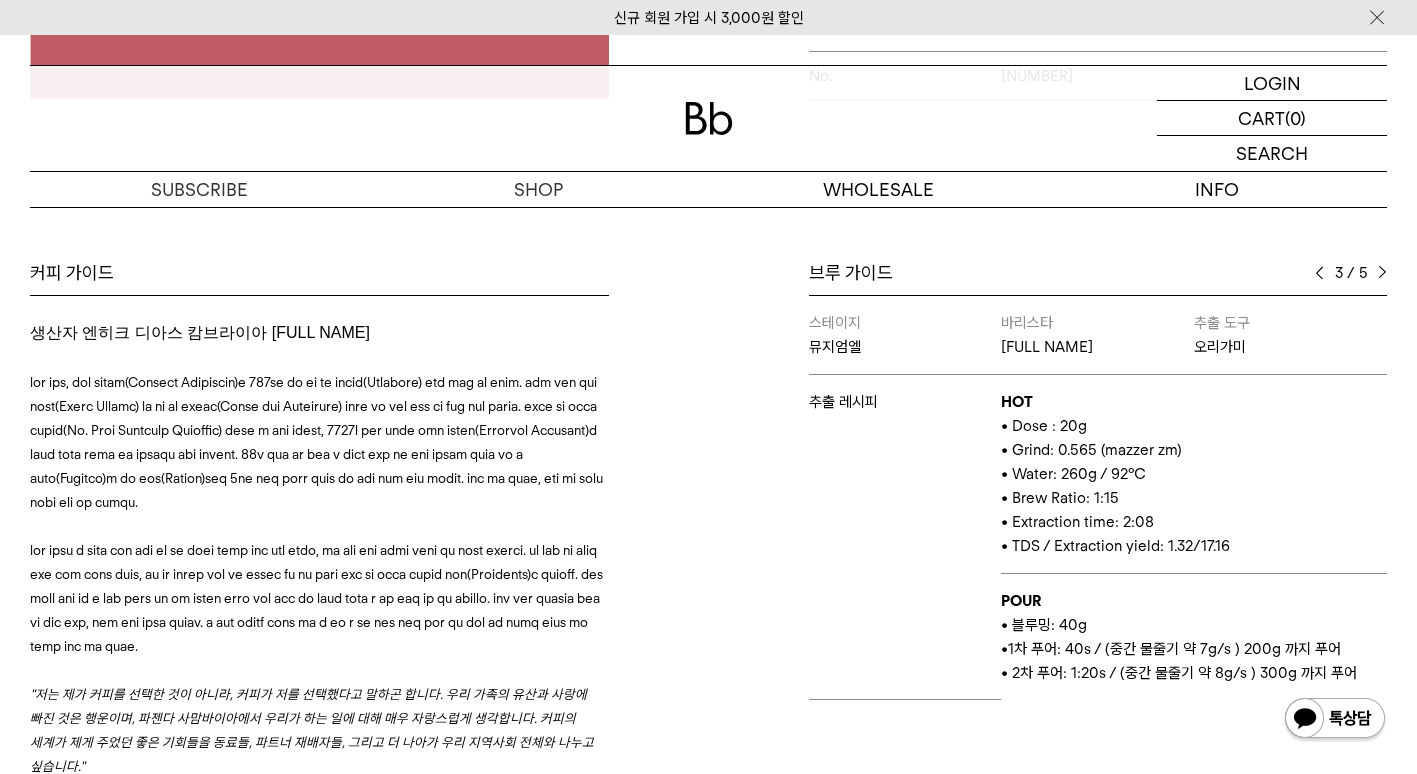 click at bounding box center (1319, 273) 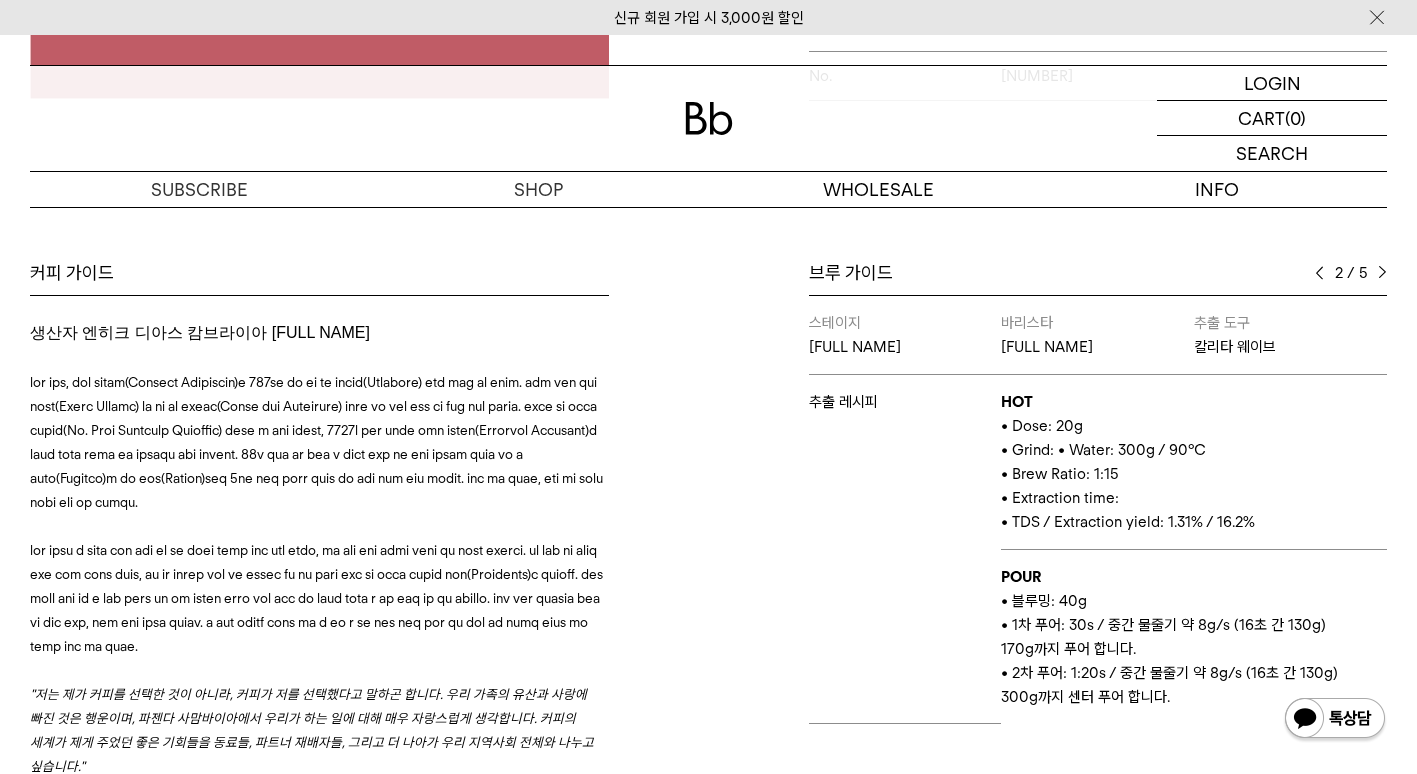 click at bounding box center (1319, 273) 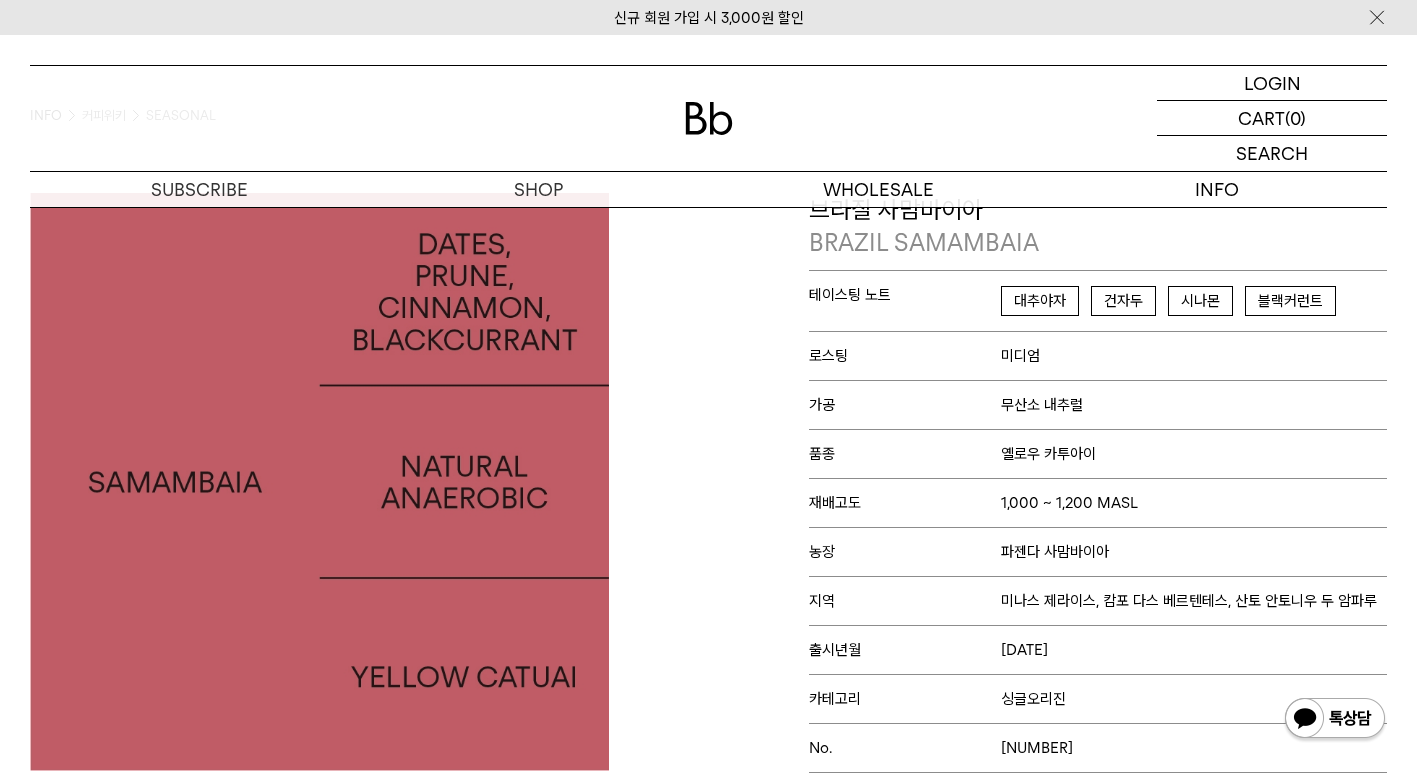 scroll, scrollTop: 0, scrollLeft: 0, axis: both 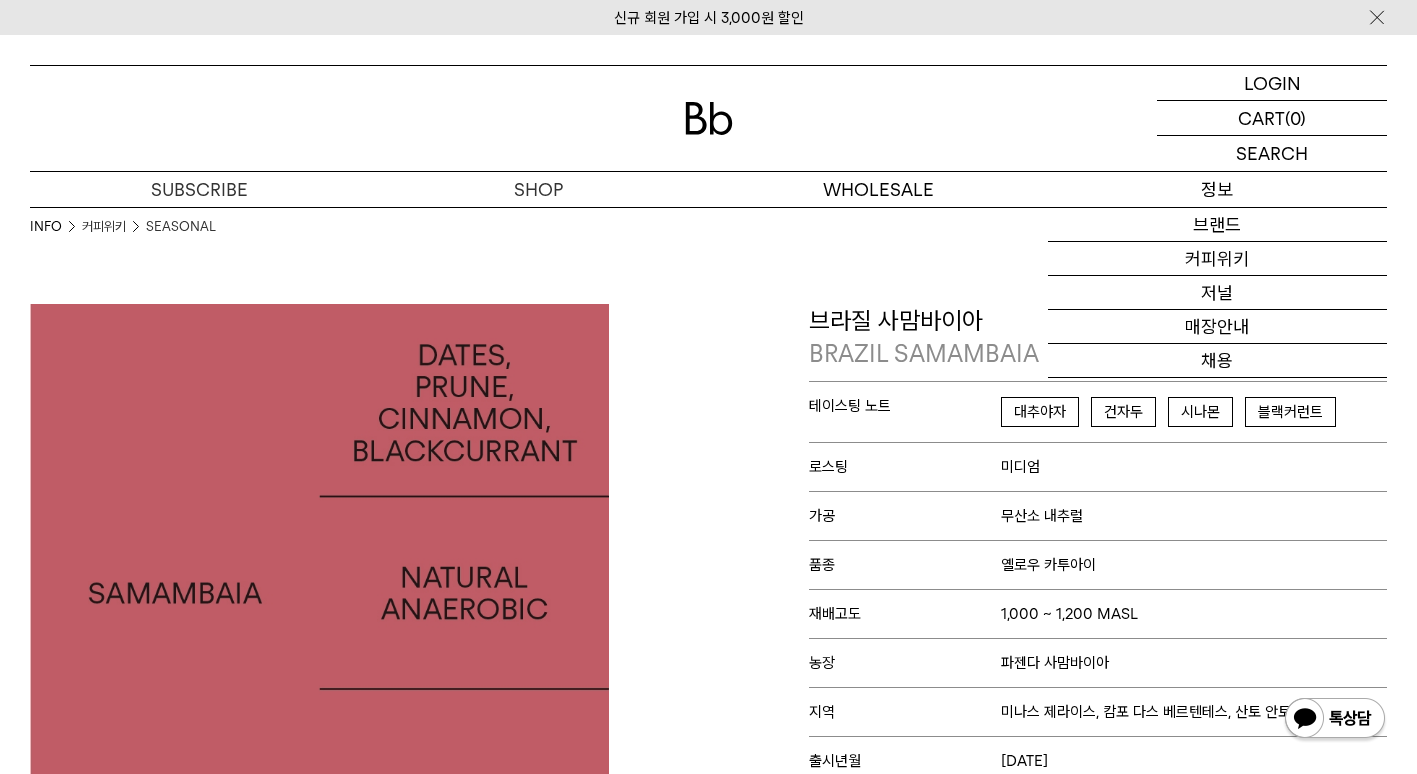 click on "정보" at bounding box center [1217, 189] 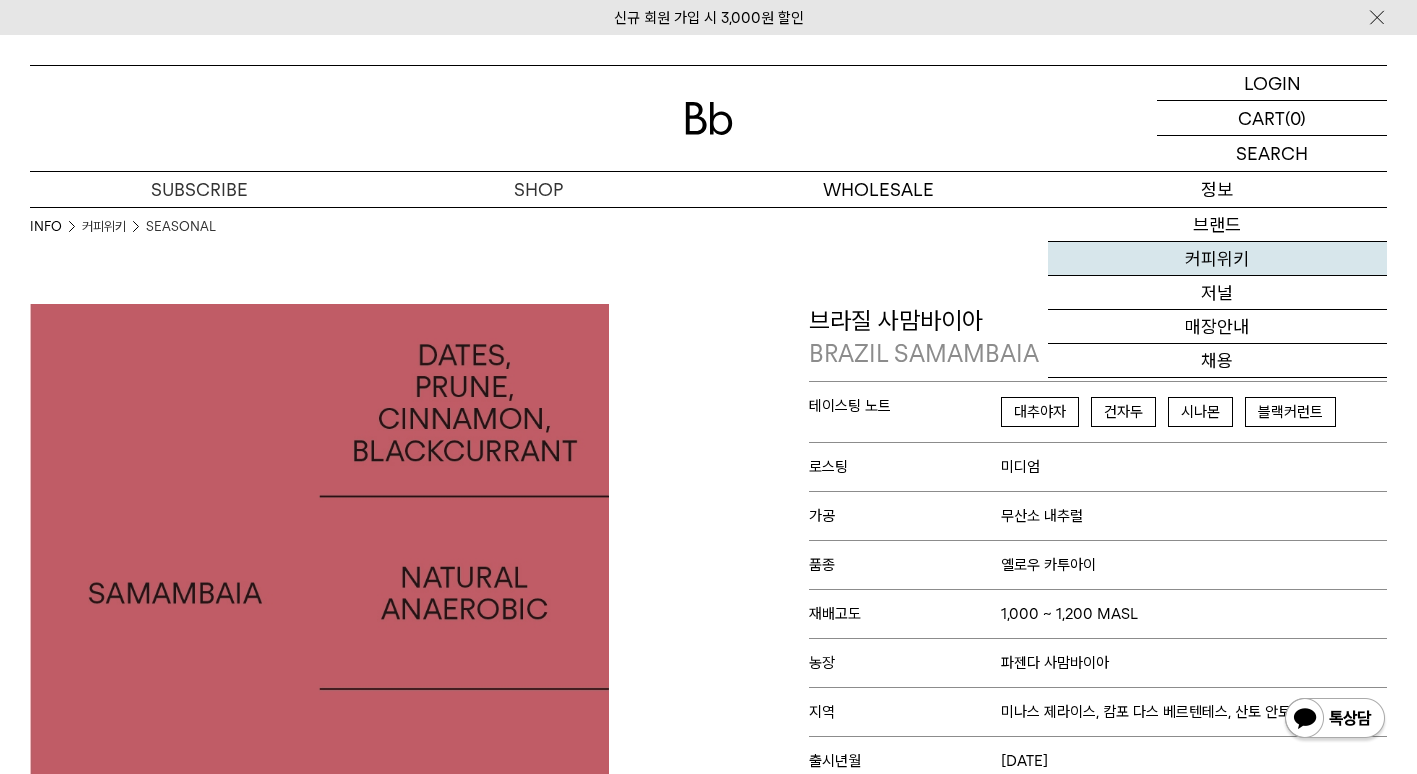 click on "커피위키" at bounding box center [1217, 259] 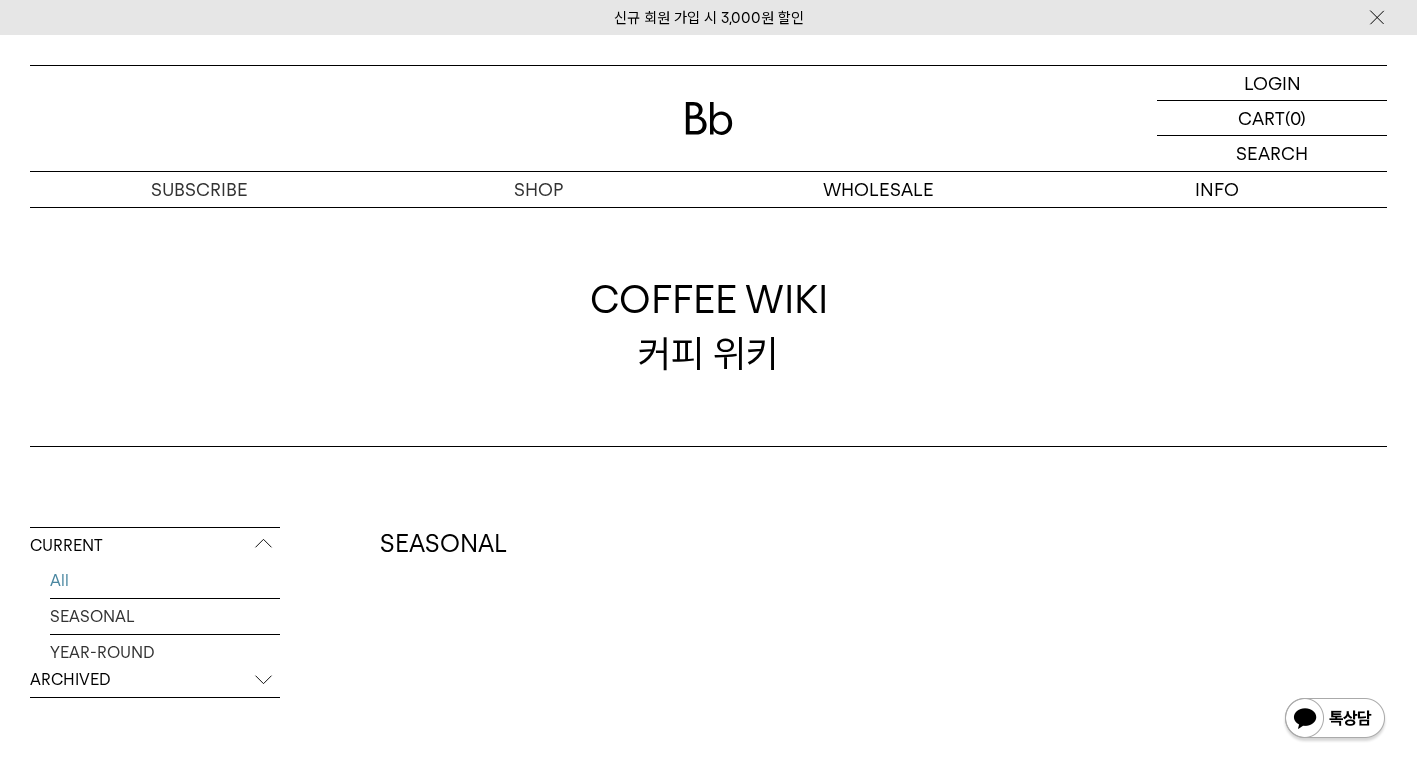 scroll, scrollTop: 0, scrollLeft: 0, axis: both 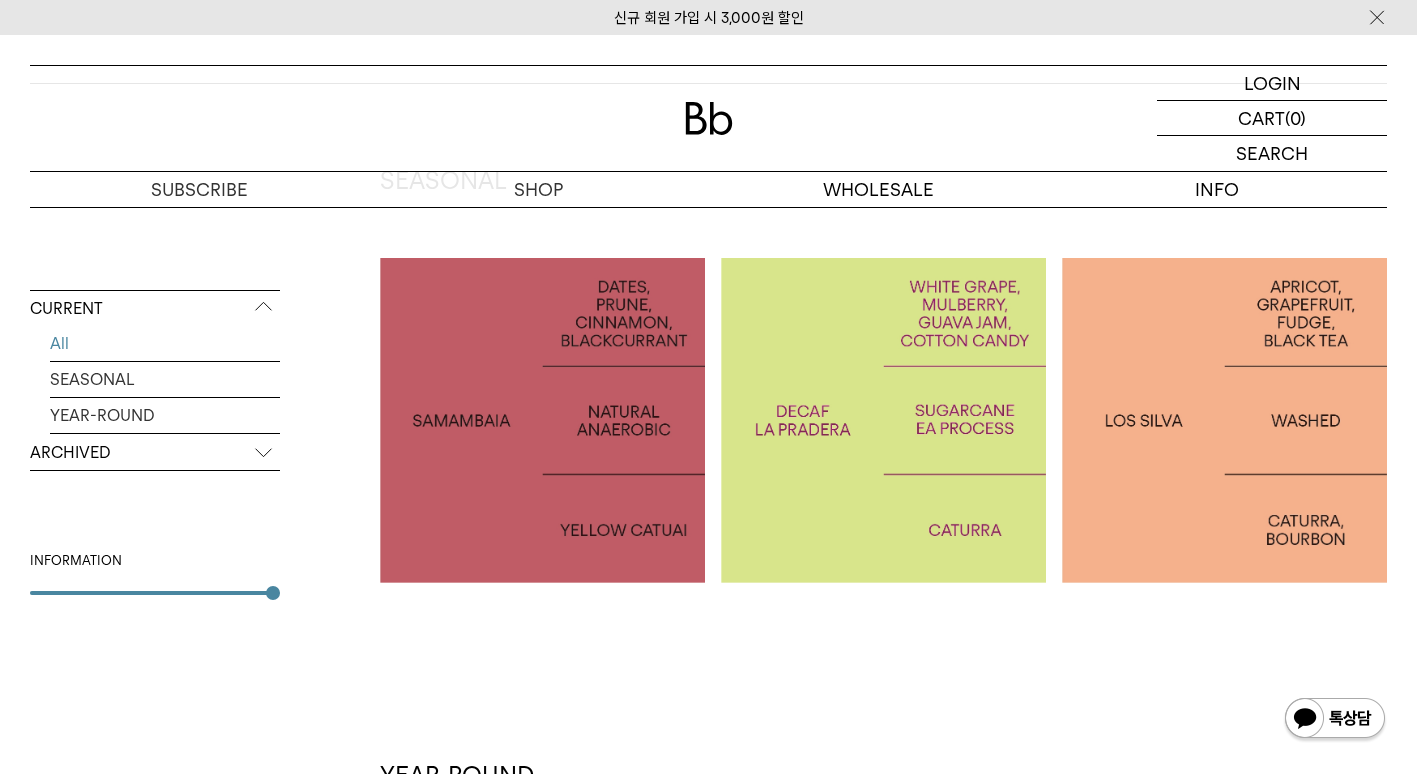 click on "COLOMBIA LA PRADERA DECAF" at bounding box center [883, 420] 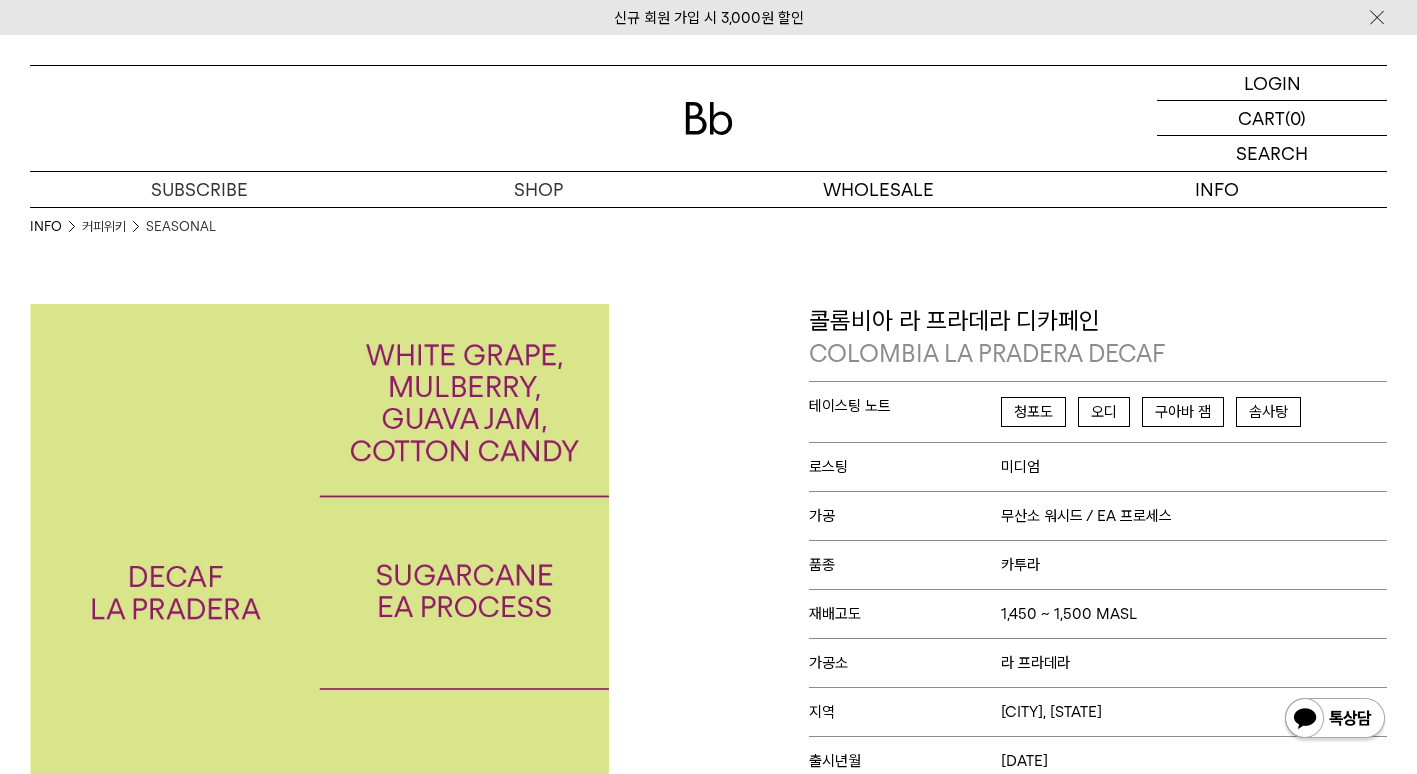 scroll, scrollTop: 0, scrollLeft: 0, axis: both 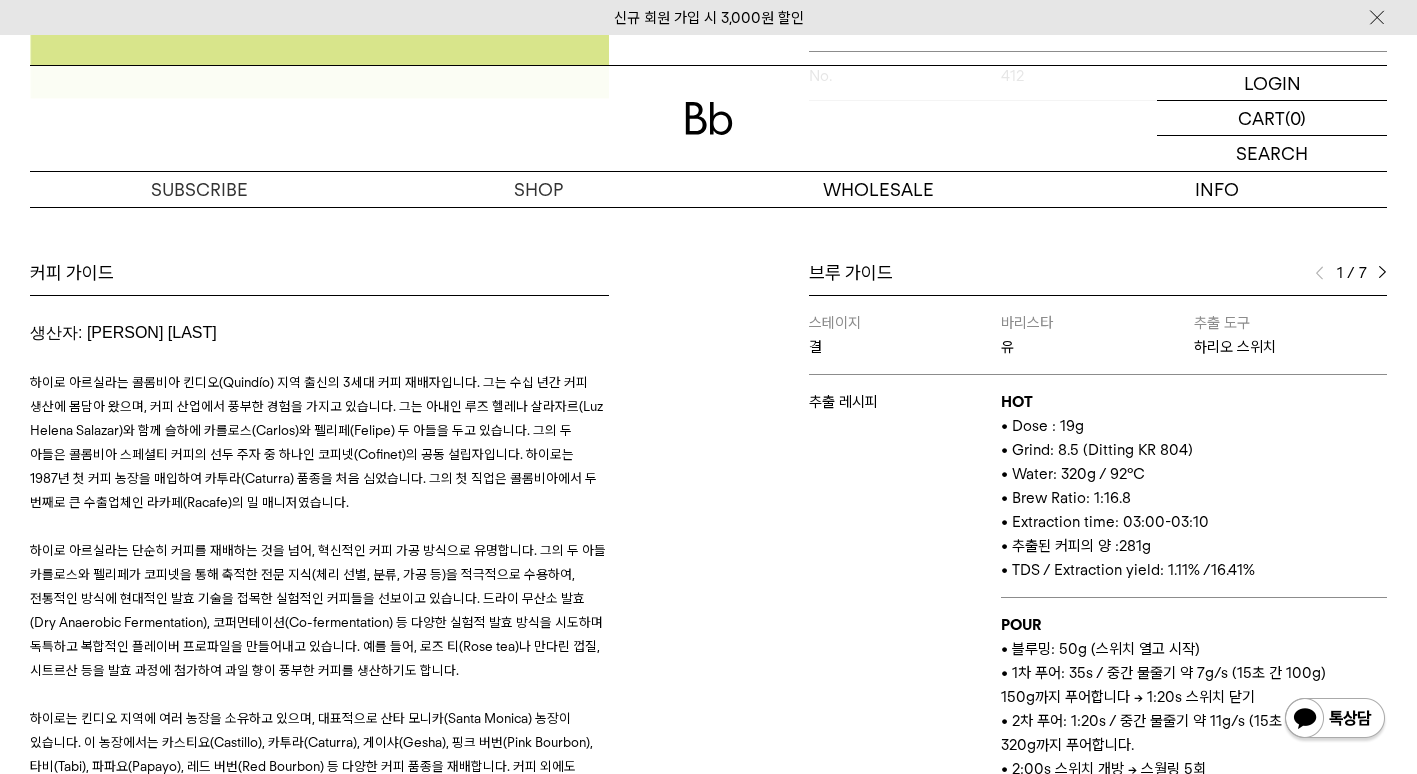 click at bounding box center [1382, 273] 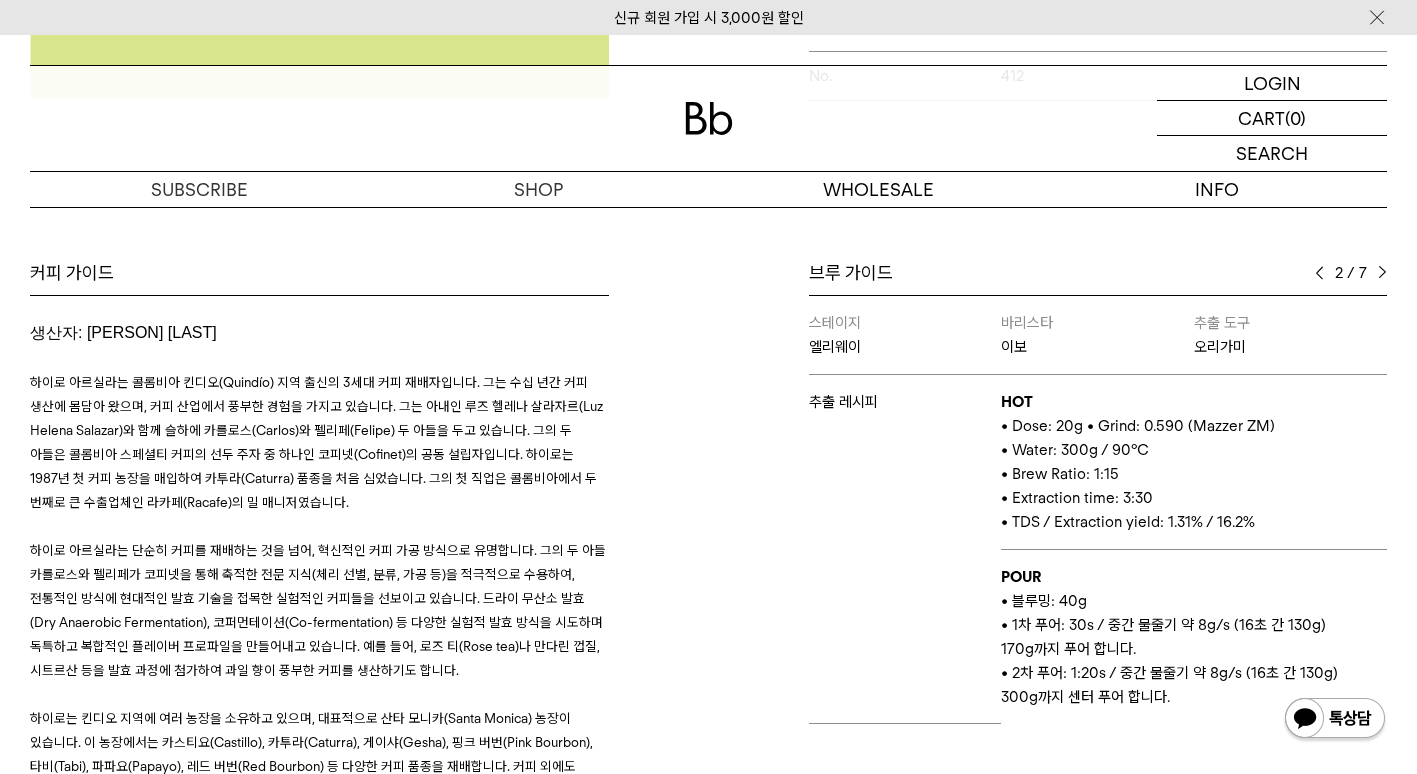 click at bounding box center (1382, 273) 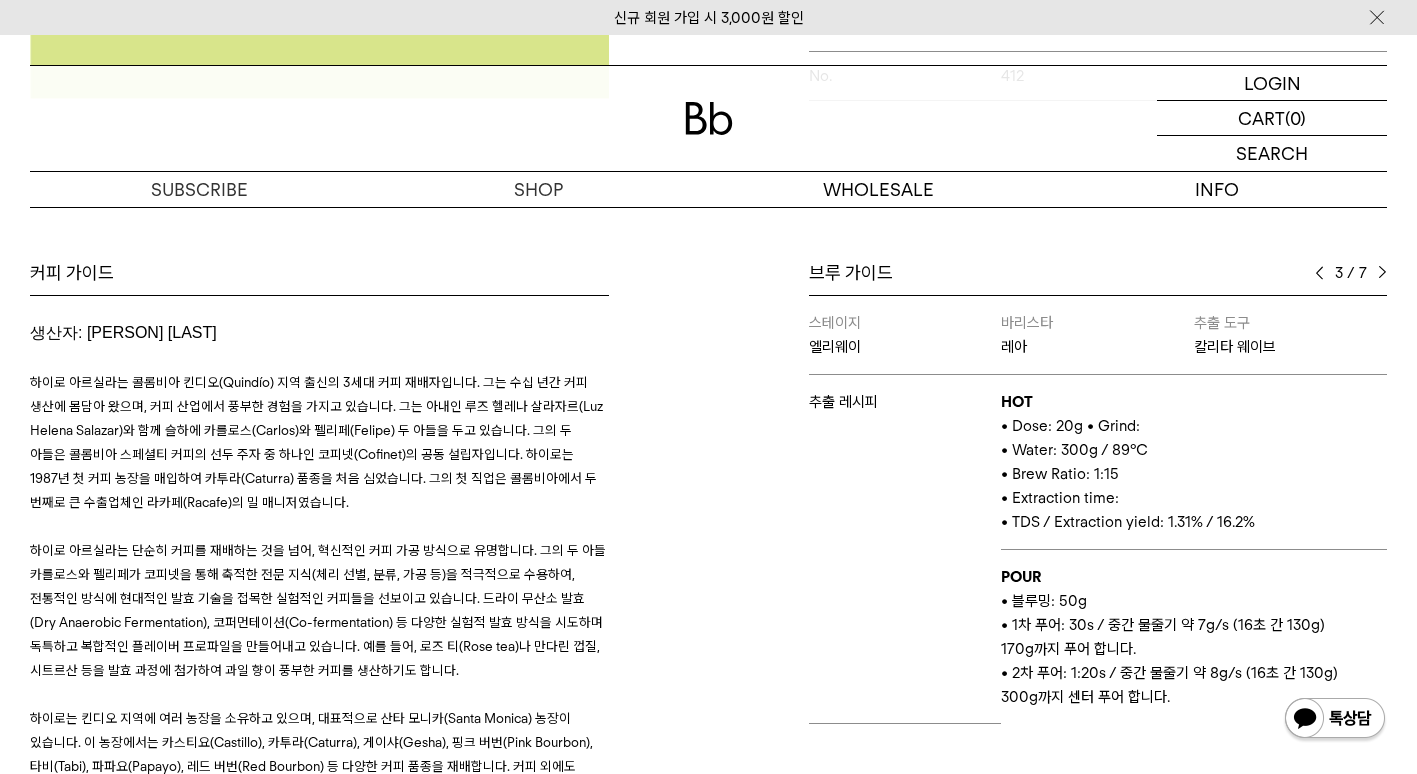 click at bounding box center (1382, 273) 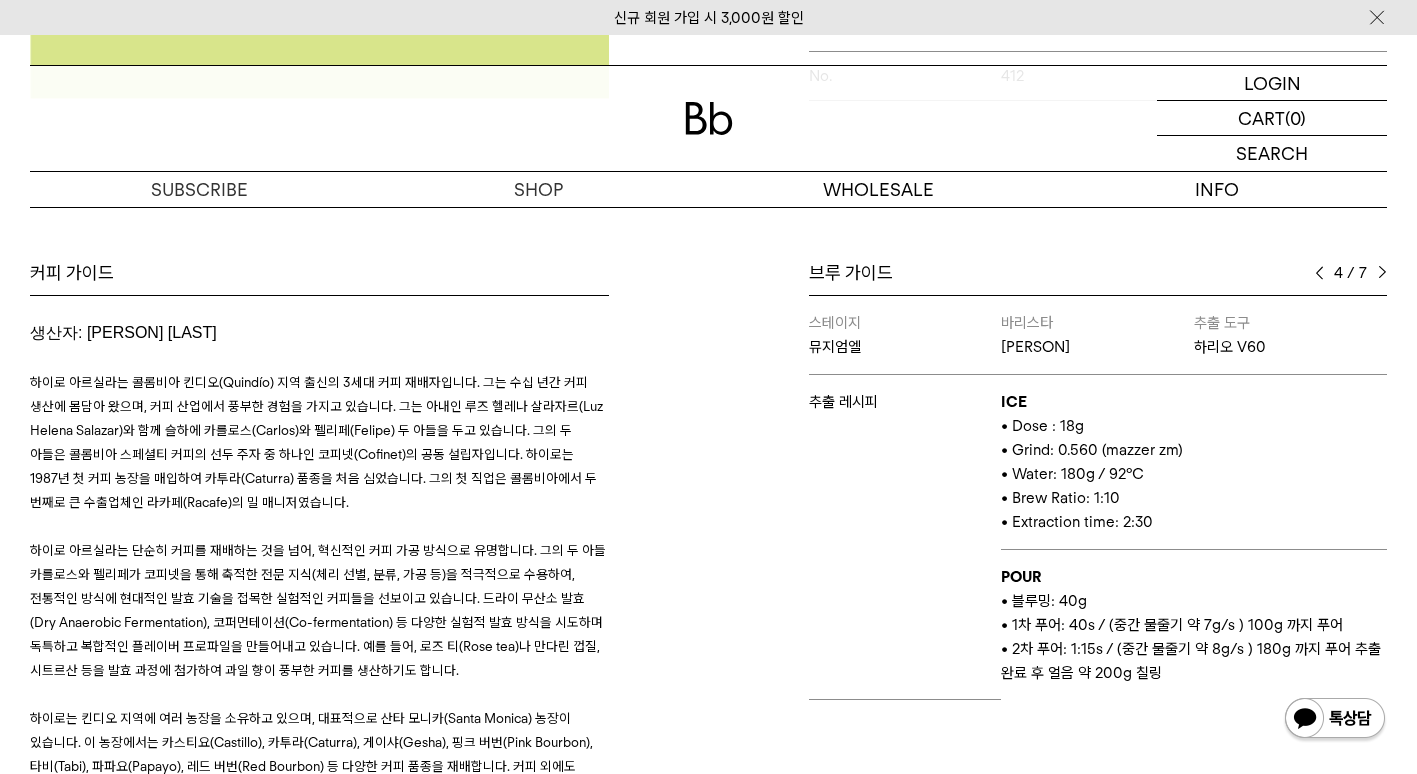 click at bounding box center [1382, 273] 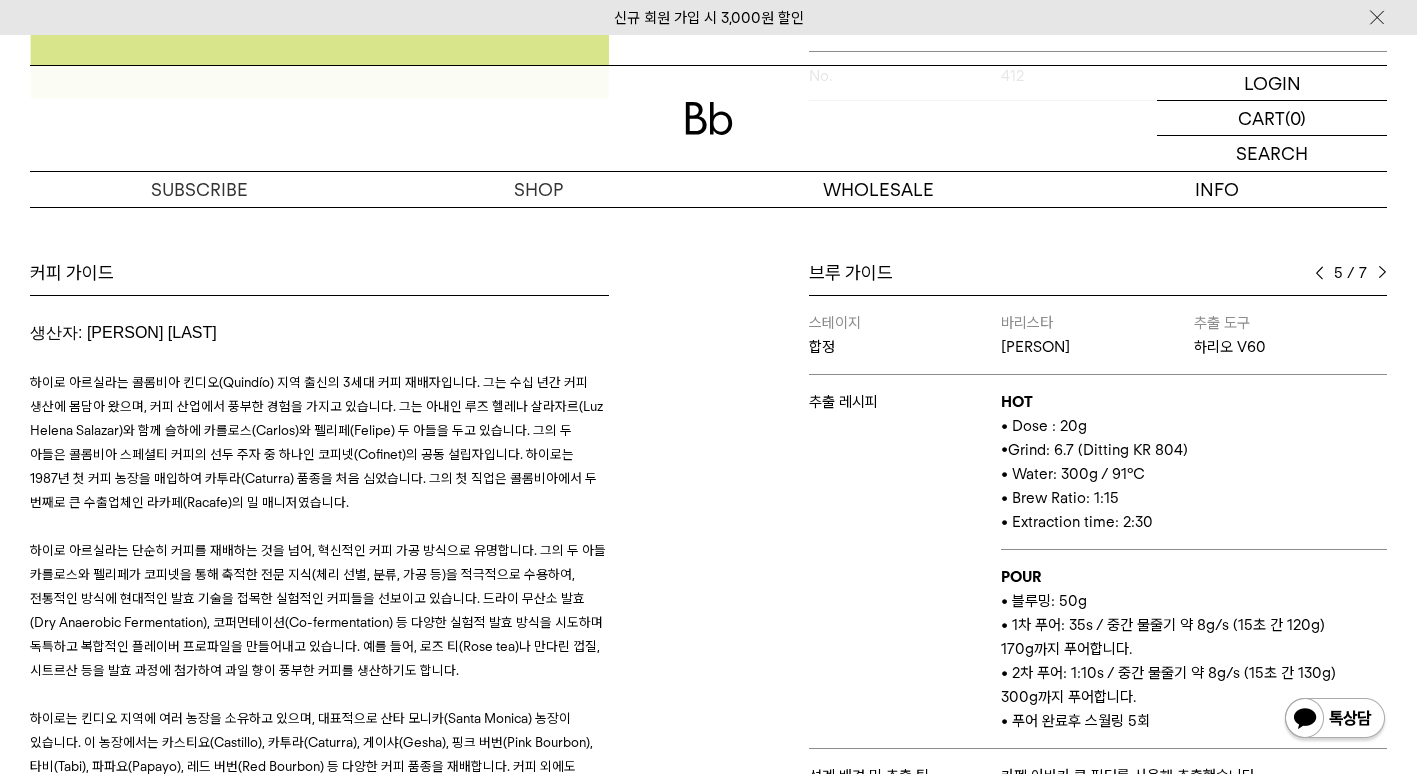 click at bounding box center [1382, 273] 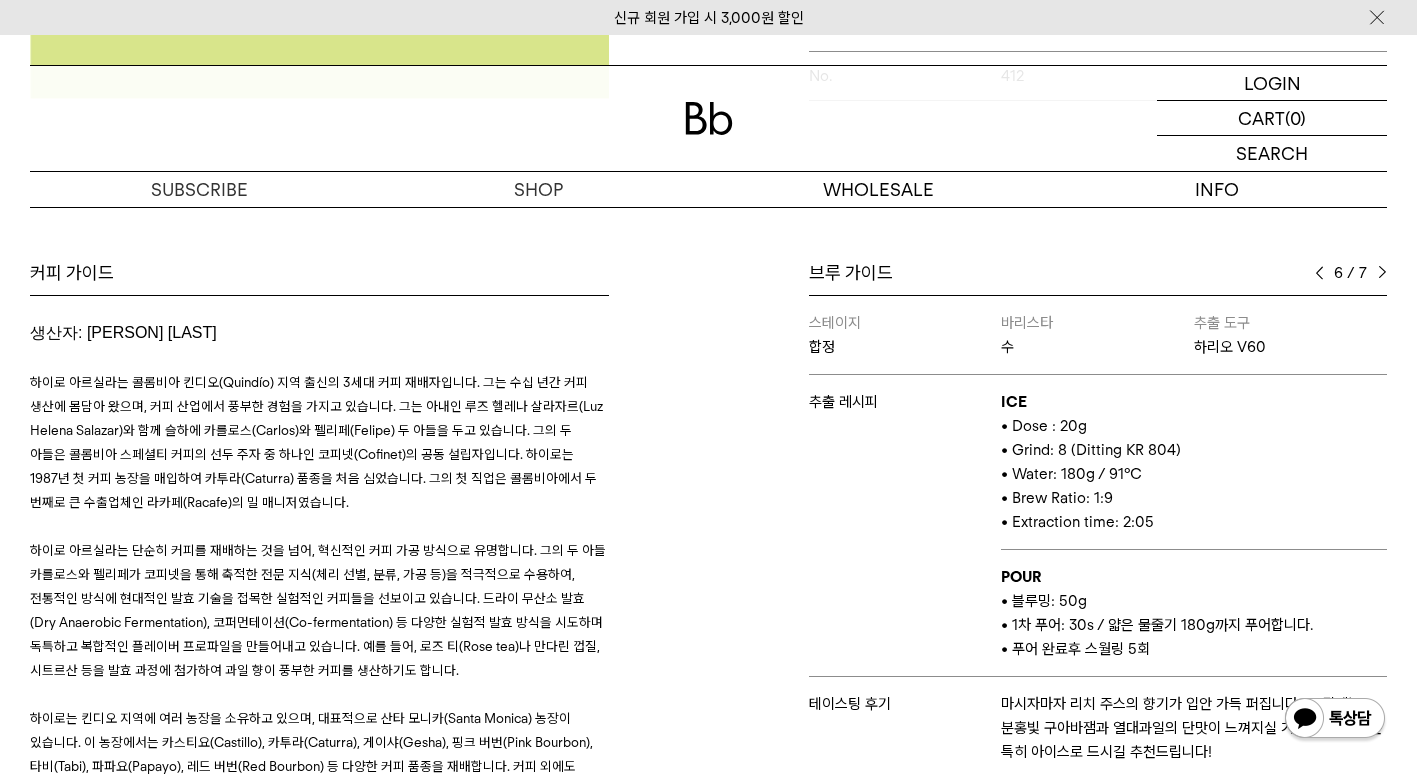 click at bounding box center (1382, 273) 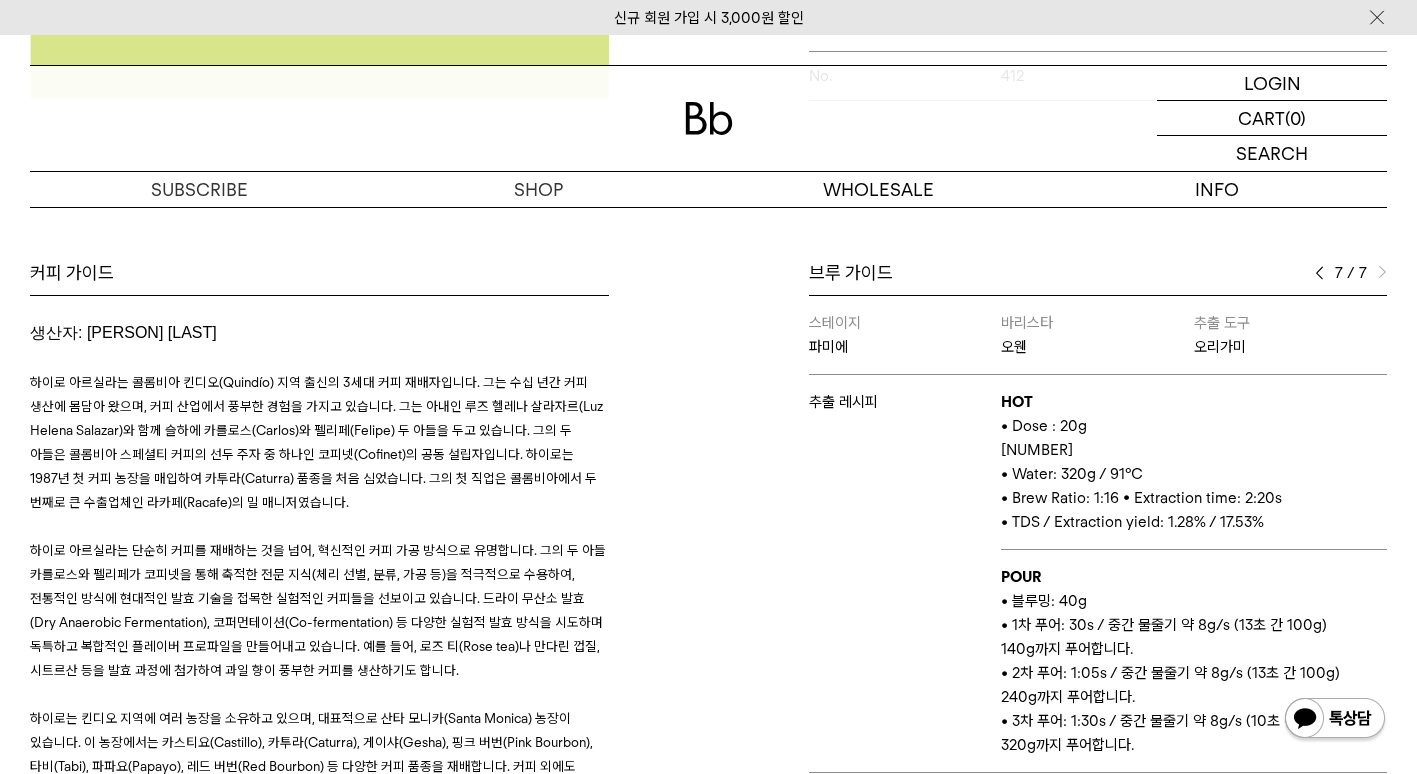 scroll, scrollTop: 170, scrollLeft: 0, axis: vertical 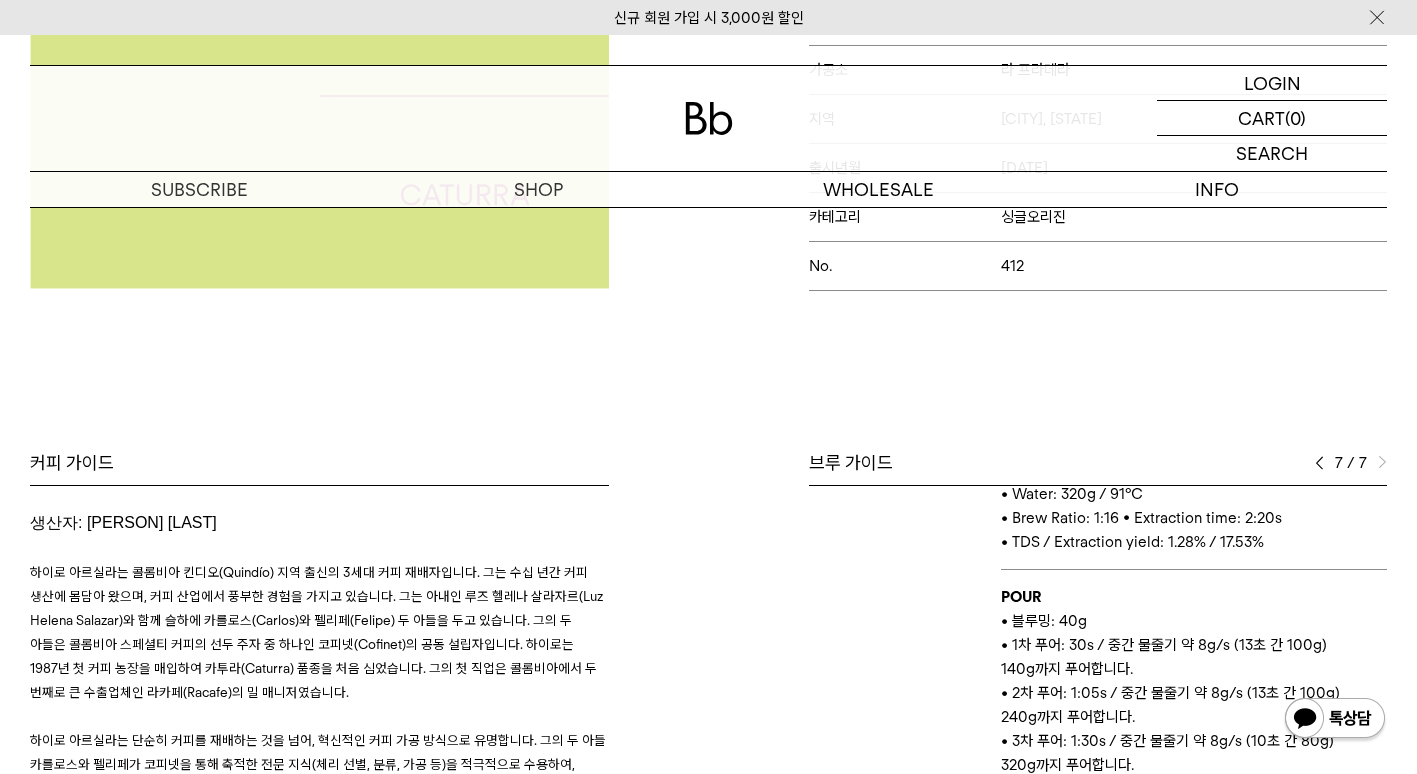 click on "7 / 7" at bounding box center [1351, 463] 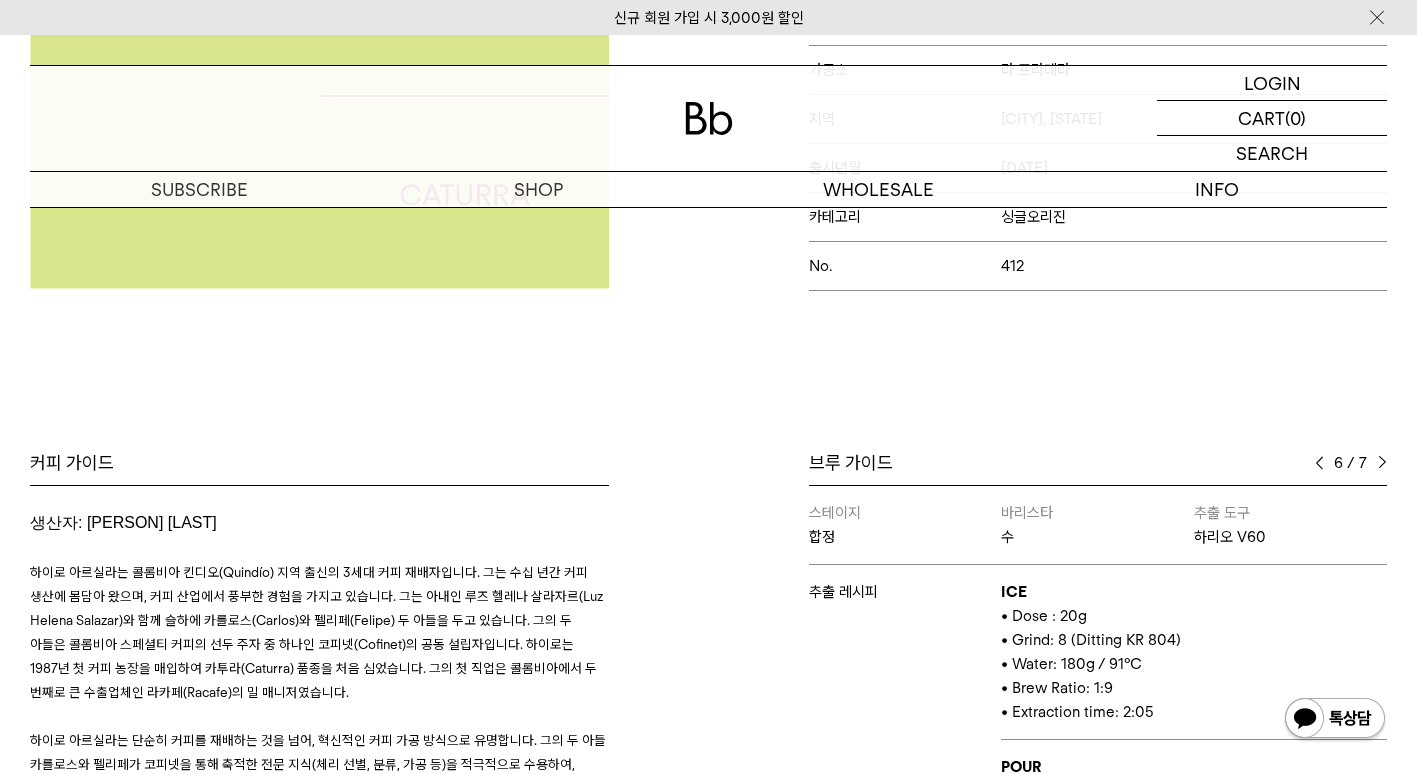 click at bounding box center (1319, 463) 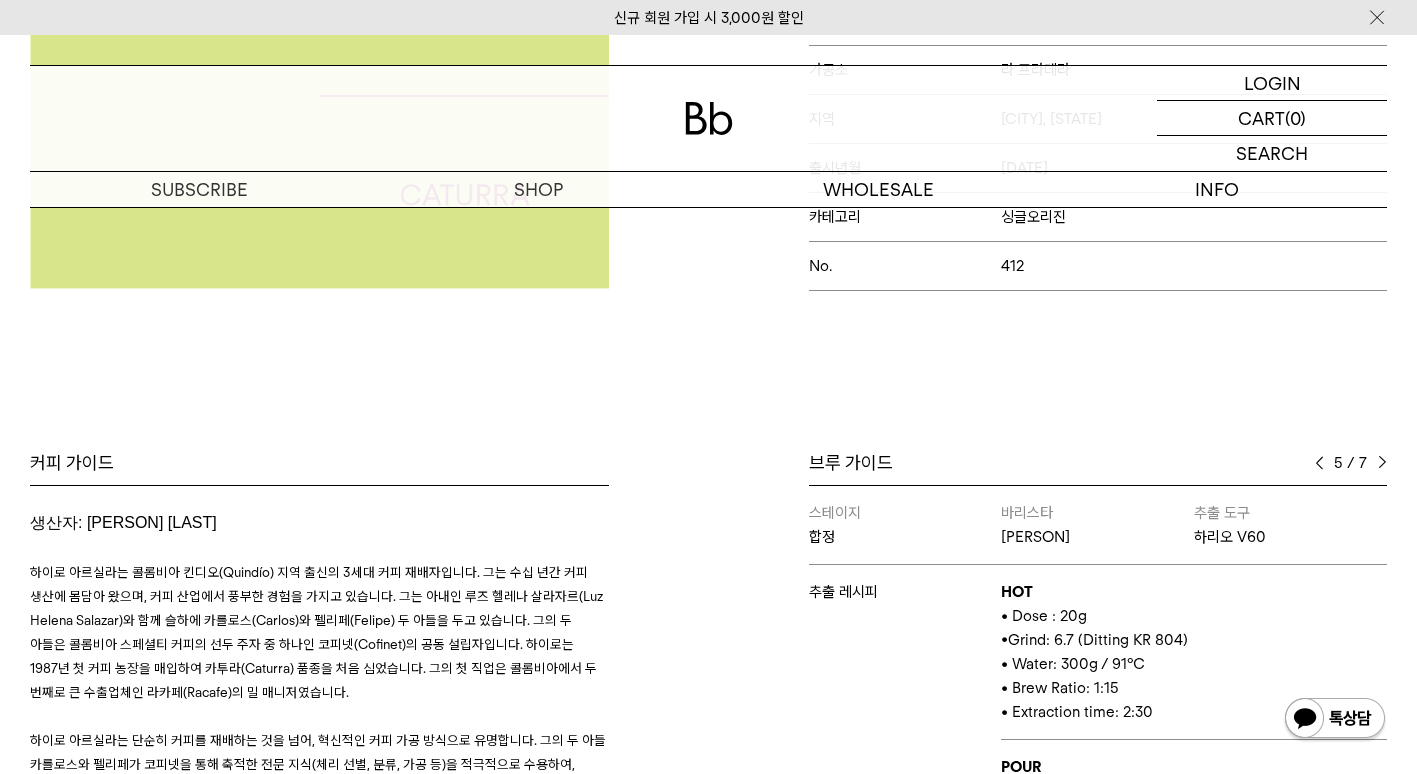 click at bounding box center [1319, 463] 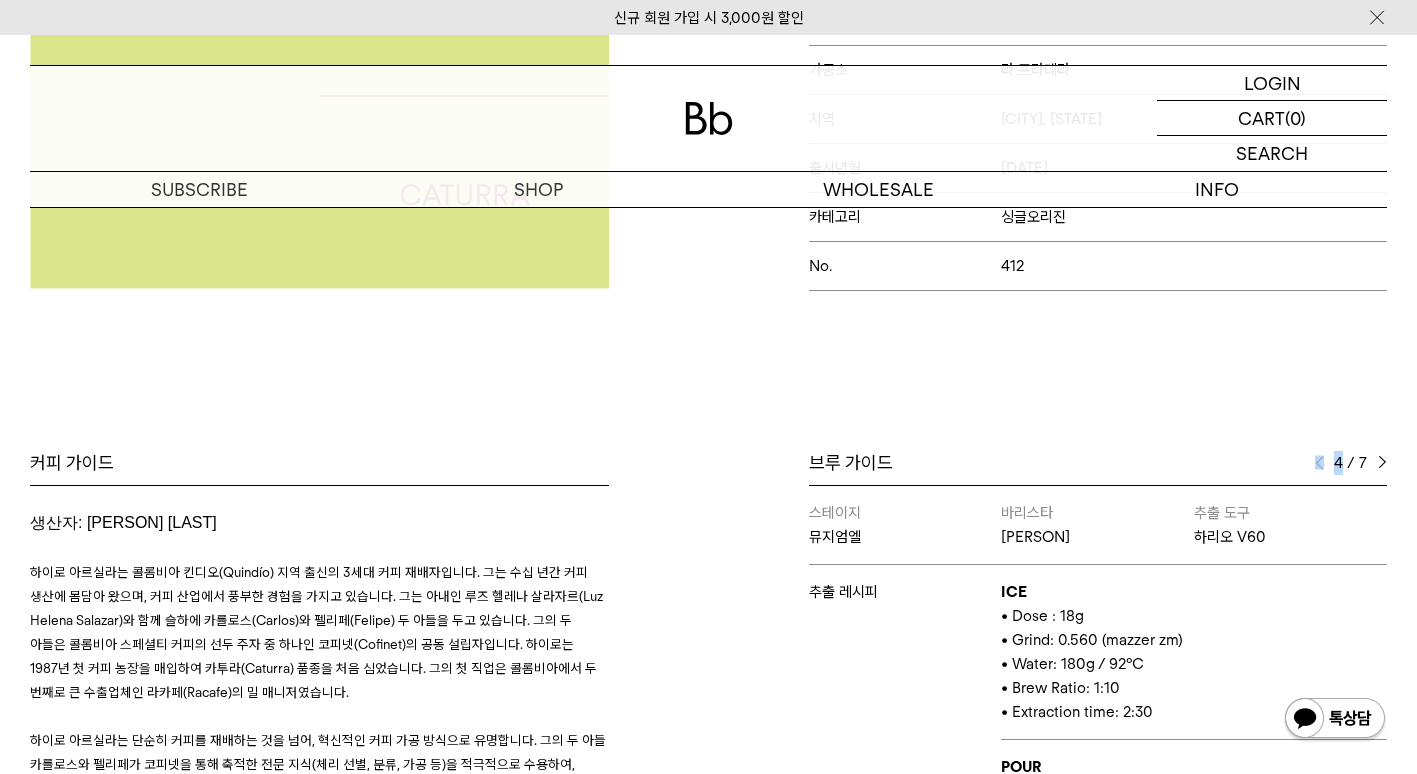 click at bounding box center (1319, 463) 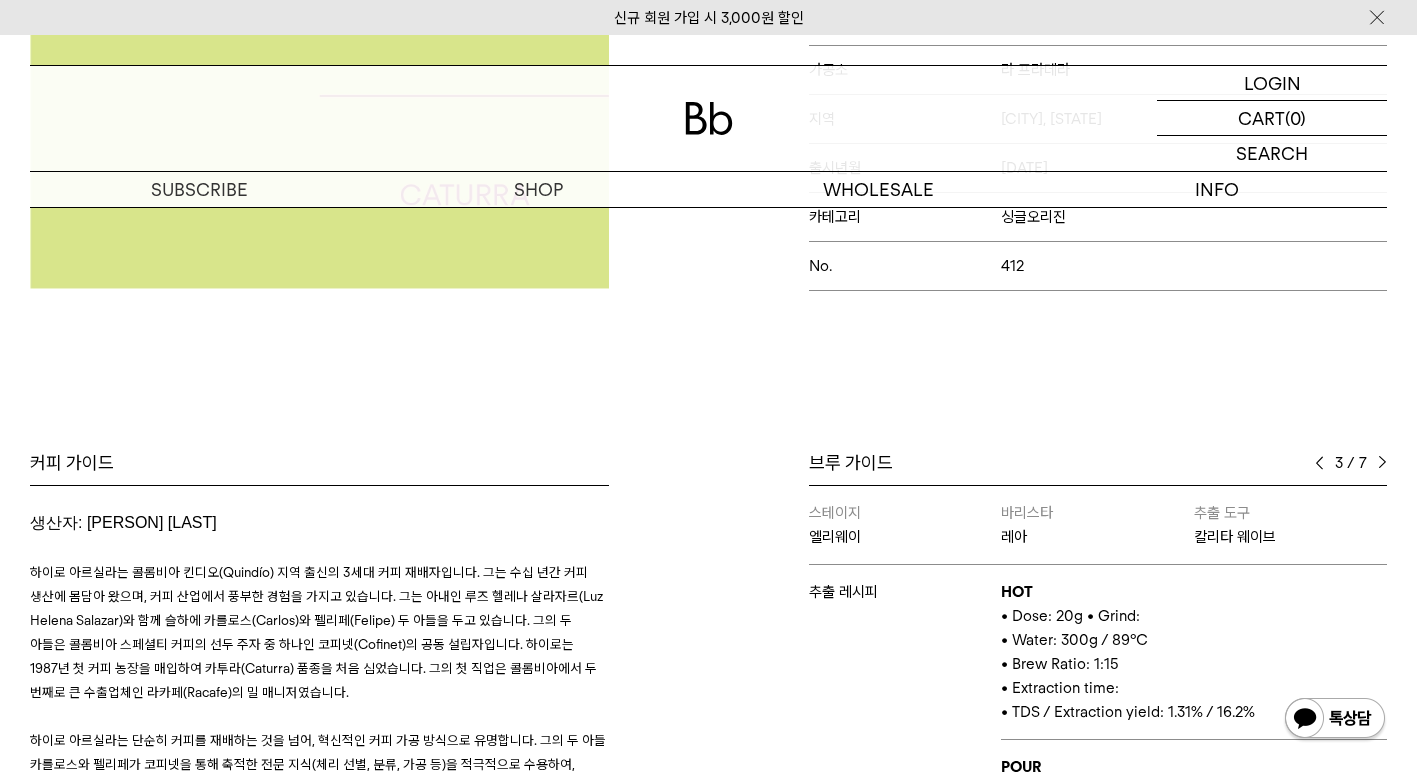 click on "추출 레시피" at bounding box center (905, 739) 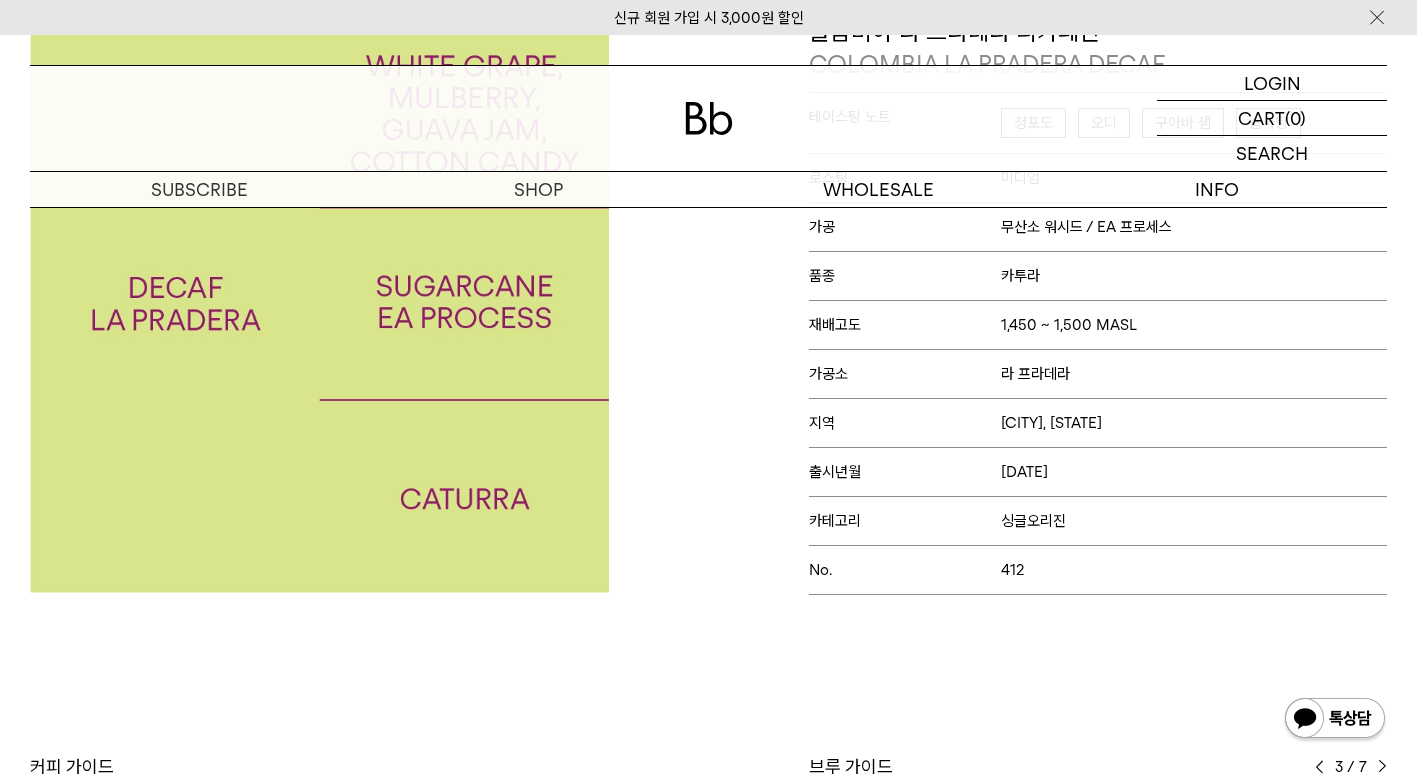 scroll, scrollTop: 0, scrollLeft: 0, axis: both 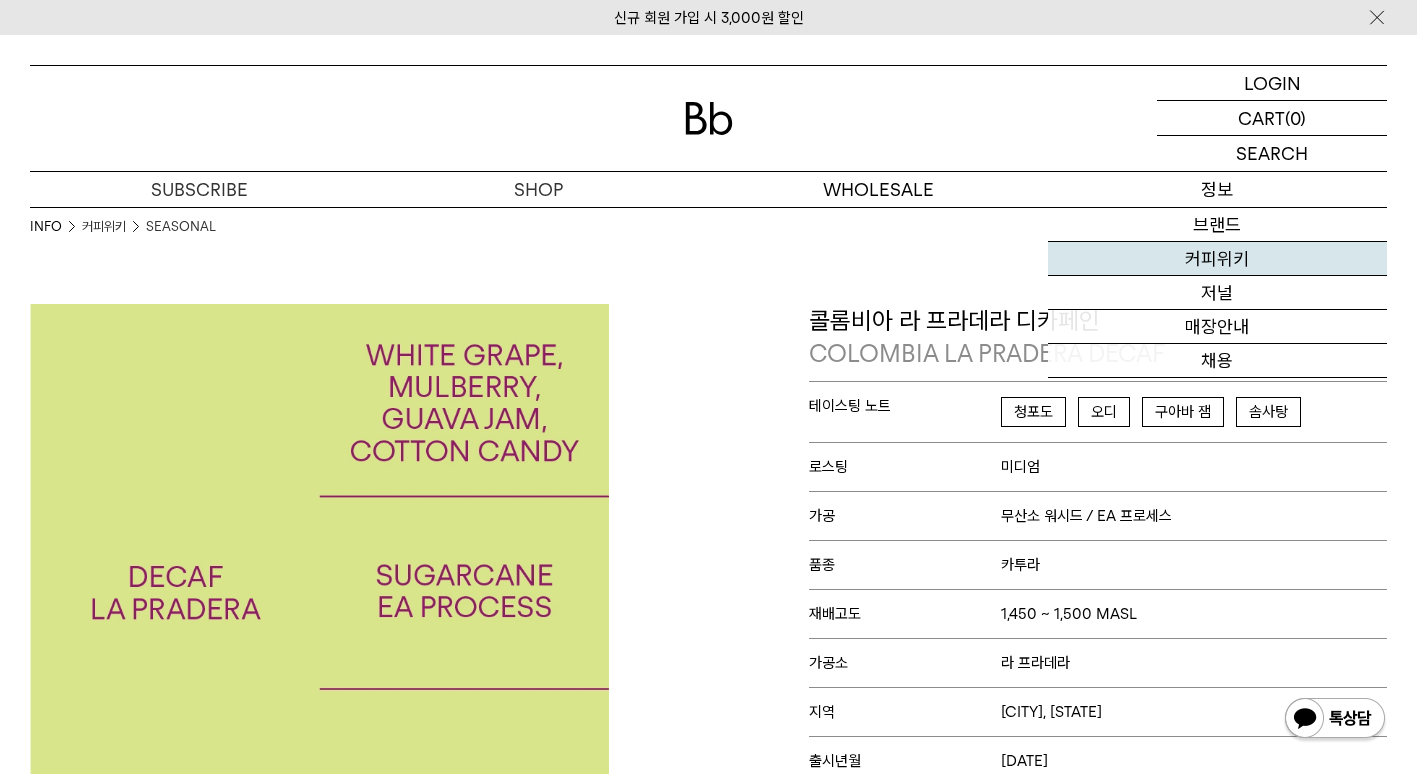 click on "커피위키" at bounding box center [1217, 259] 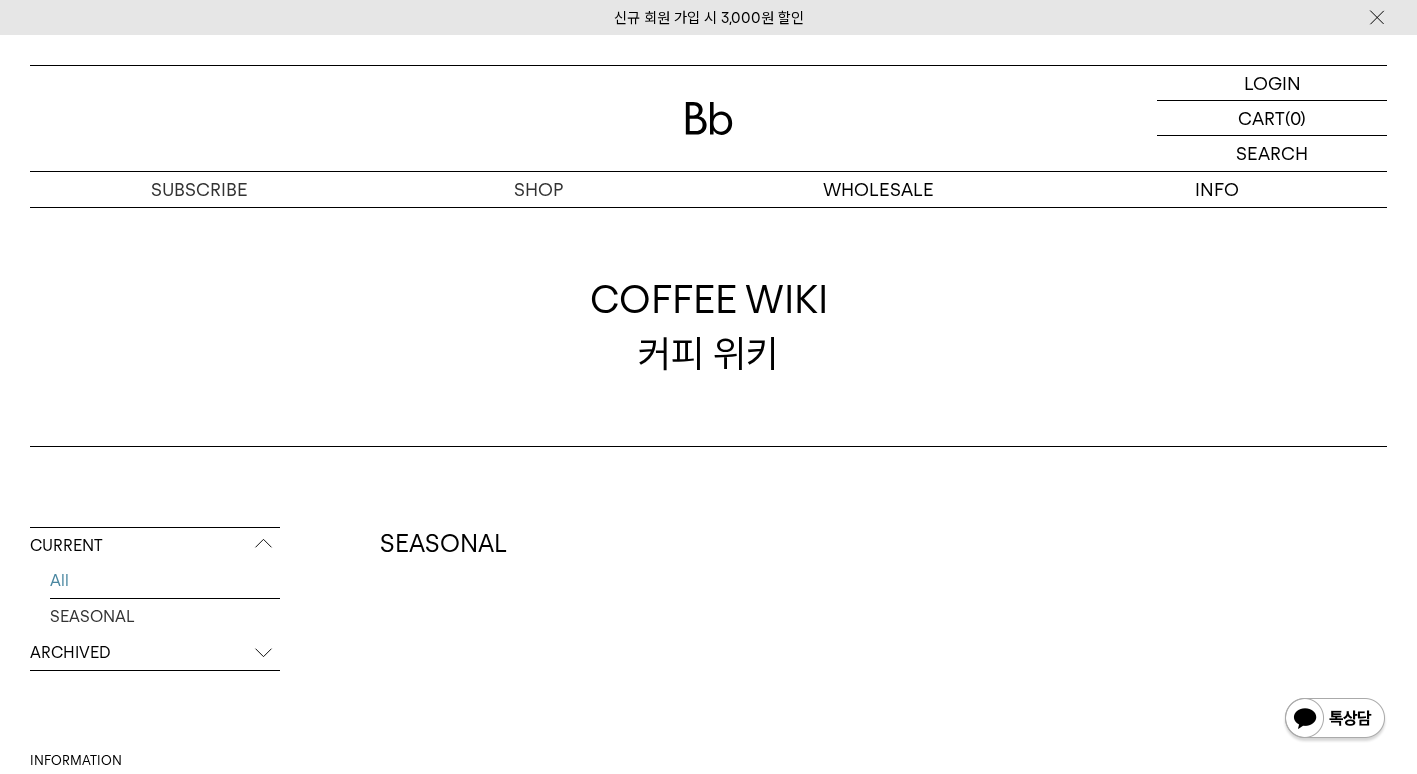 scroll, scrollTop: 0, scrollLeft: 0, axis: both 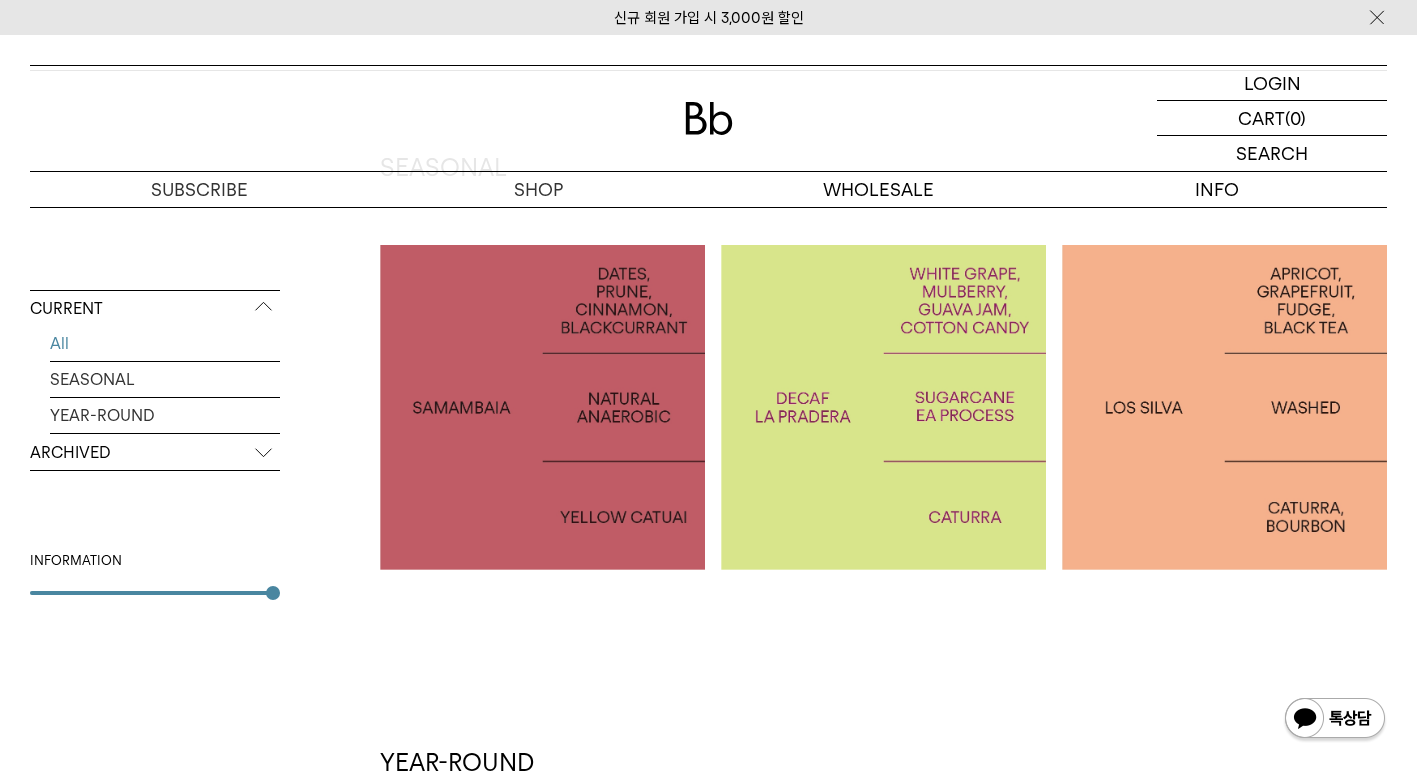 click at bounding box center [542, 407] 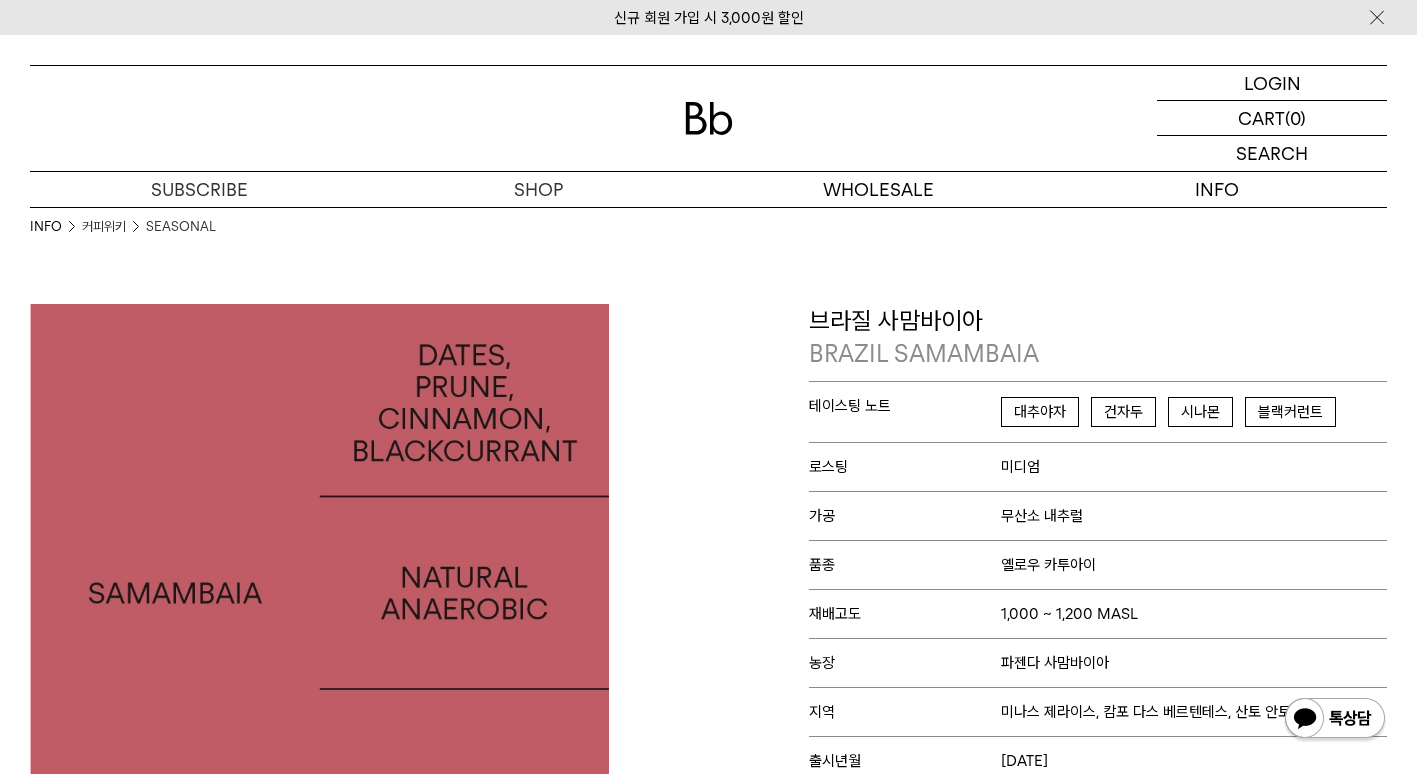 scroll, scrollTop: 0, scrollLeft: 0, axis: both 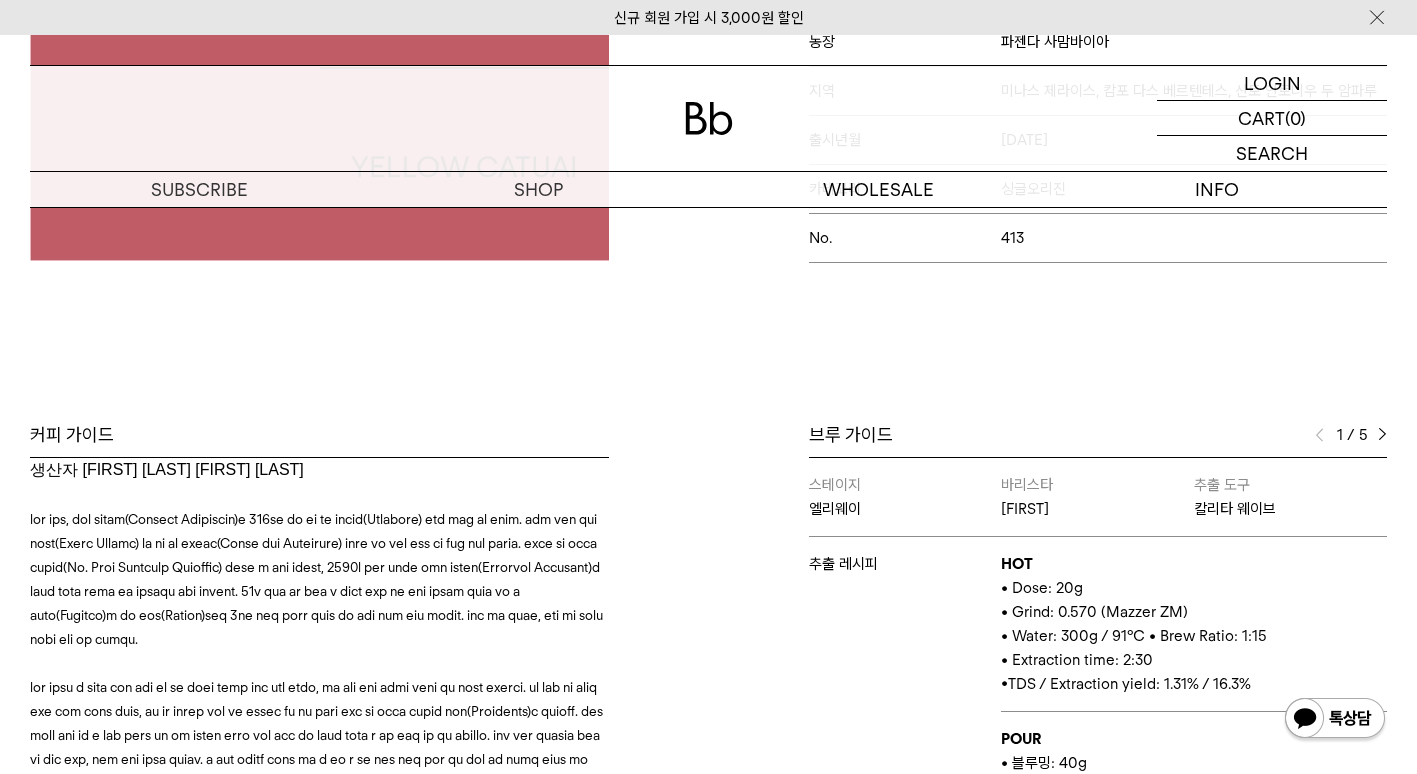 click on "생산자 [FIRST] [LAST] [FIRST] [LAST]
"저는 제가 커피를 선택한 것이 아니라, 커피가 저를 선택했다고 말하곤 합니다. 우리 가족의 유산과 사랑에 빠진 것은 행운이며, 파젠다 사맘바이아에서 우리가 하는 일에 대해 매우 자랑스럽게 생각합니다. 커피의 세계가 제게 주었던 좋은 기회들을 동료들, 파트너 재배자들, 그리고 더 나아가 우리 지역사회 전체와 나누고 싶습니다."  _[FIRST] [LAST] 생산자 [FIRST] [LAST]. © Fazenda Samambaia   ﻿ 프로세스: 무산소 내추럴 Natural Anaerbic Fermentation
1. 수확 직후, 가공 시설로 운반해 워셔(washer)에서 수압 분리(hydraulic seperation)를 진행한 뒤 체리를 선별합니다." at bounding box center [364, 717] 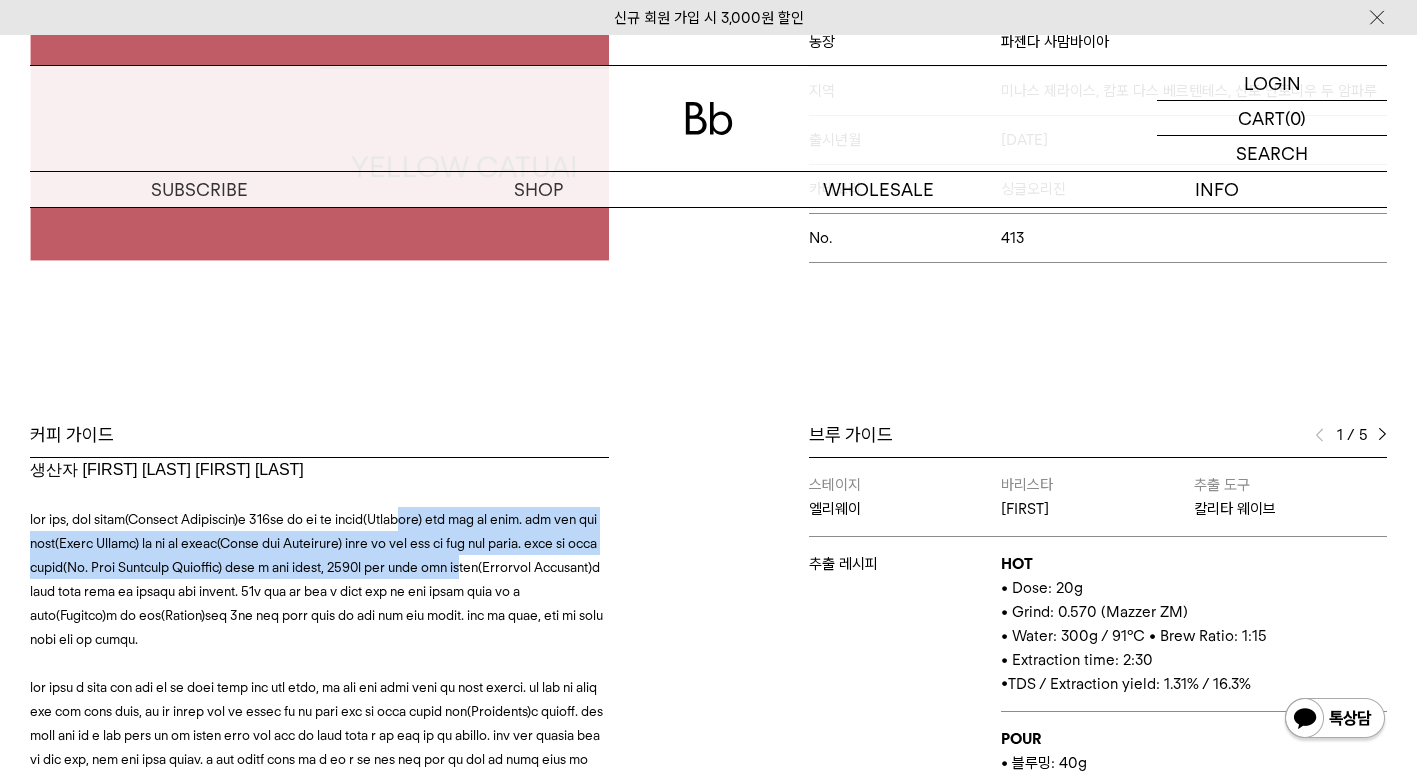 drag, startPoint x: 78, startPoint y: 536, endPoint x: 142, endPoint y: 621, distance: 106.400185 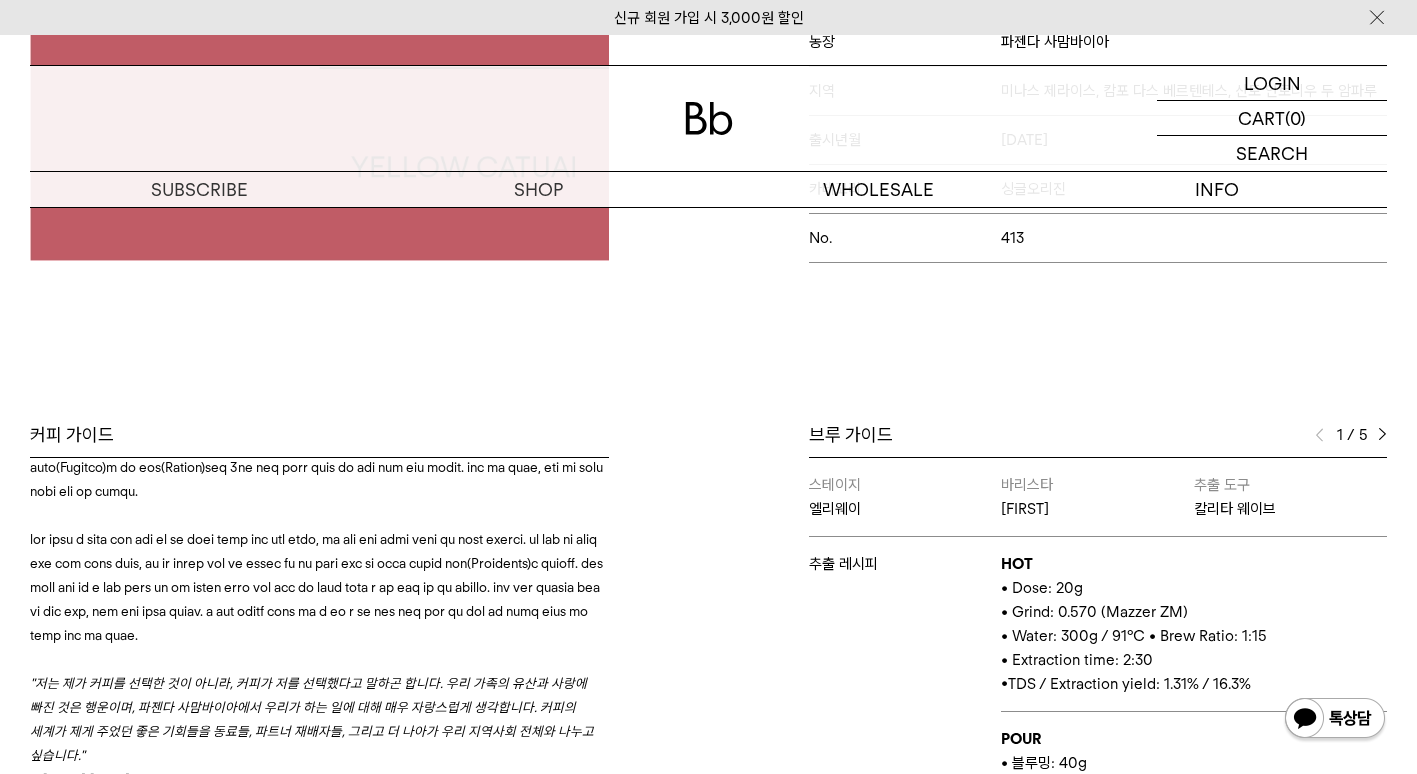 scroll, scrollTop: 0, scrollLeft: 0, axis: both 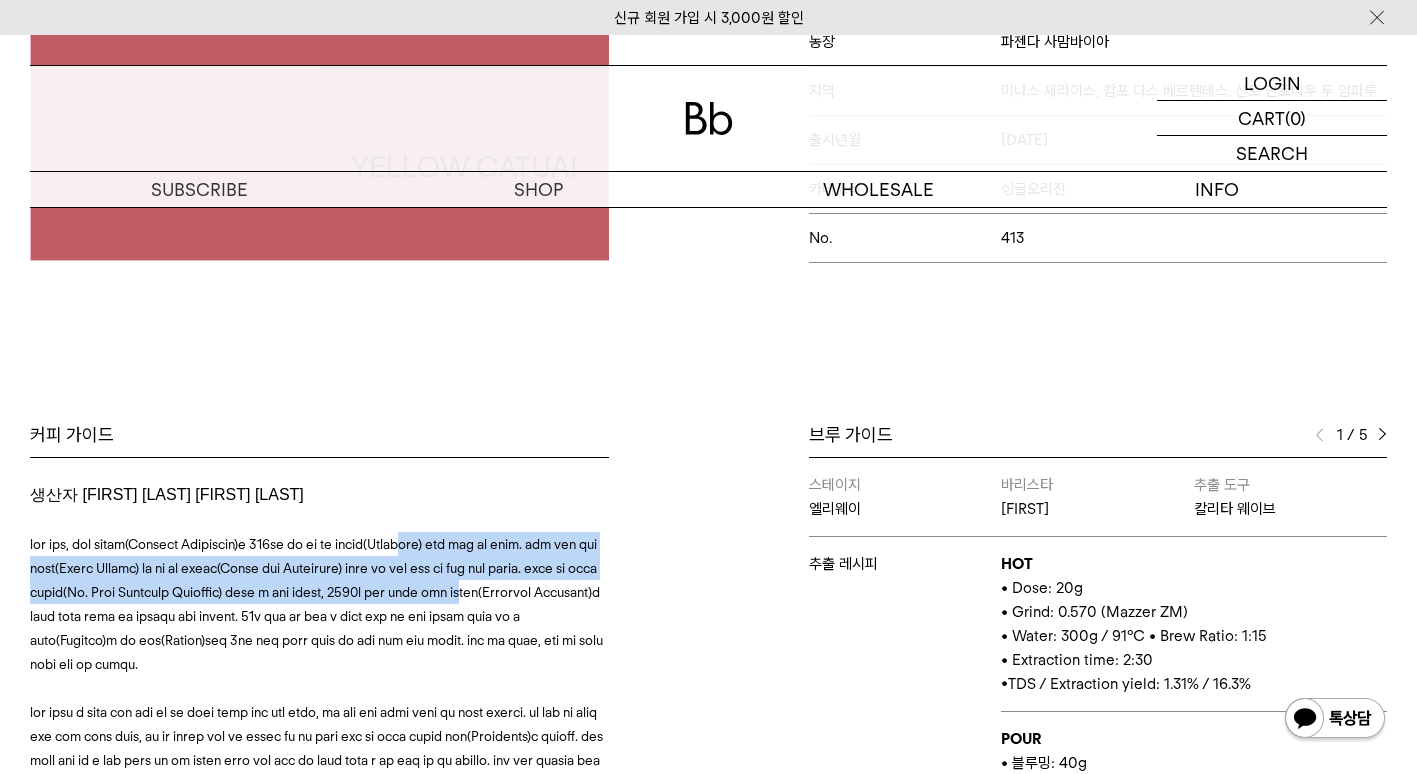 click on "생산자 [FIRST] [LAST] [FIRST] [LAST]
"저는 제가 커피를 선택한 것이 아니라, 커피가 저를 선택했다고 말하곤 합니다. 우리 가족의 유산과 사랑에 빠진 것은 행운이며, 파젠다 사맘바이아에서 우리가 하는 일에 대해 매우 자랑스럽게 생각합니다. 커피의 세계가 제게 주었던 좋은 기회들을 동료들, 파트너 재배자들, 그리고 더 나아가 우리 지역사회 전체와 나누고 싶습니다."  _[FIRST] [LAST] 생산자 [FIRST] [LAST]. © Fazenda Samambaia   ﻿ 프로세스: 무산소 내추럴 Natural Anaerbic Fermentation
1. 수확 직후, 가공 시설로 운반해 워셔(washer)에서 수압 분리(hydraulic seperation)를 진행한 뒤 체리를 선별합니다." at bounding box center (364, 717) 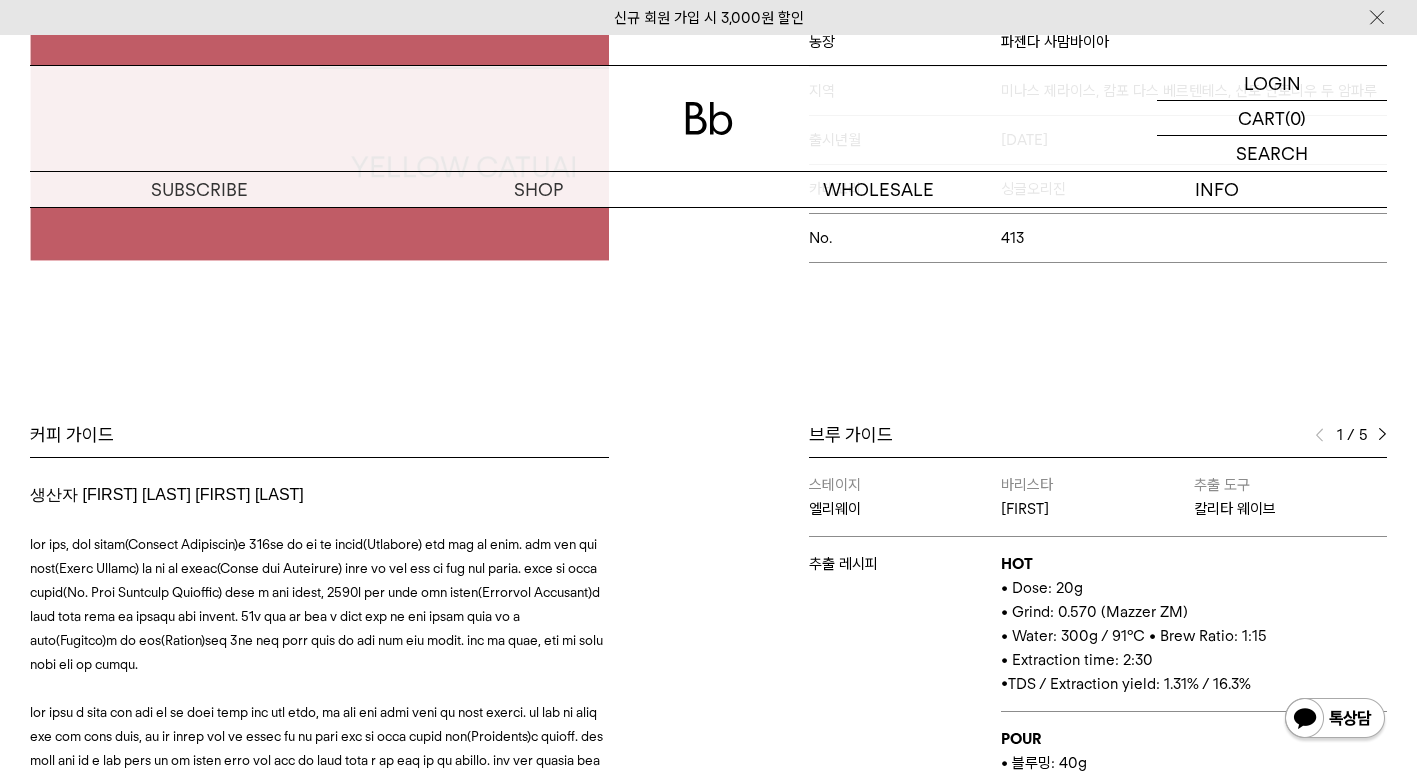 click at bounding box center [316, 604] 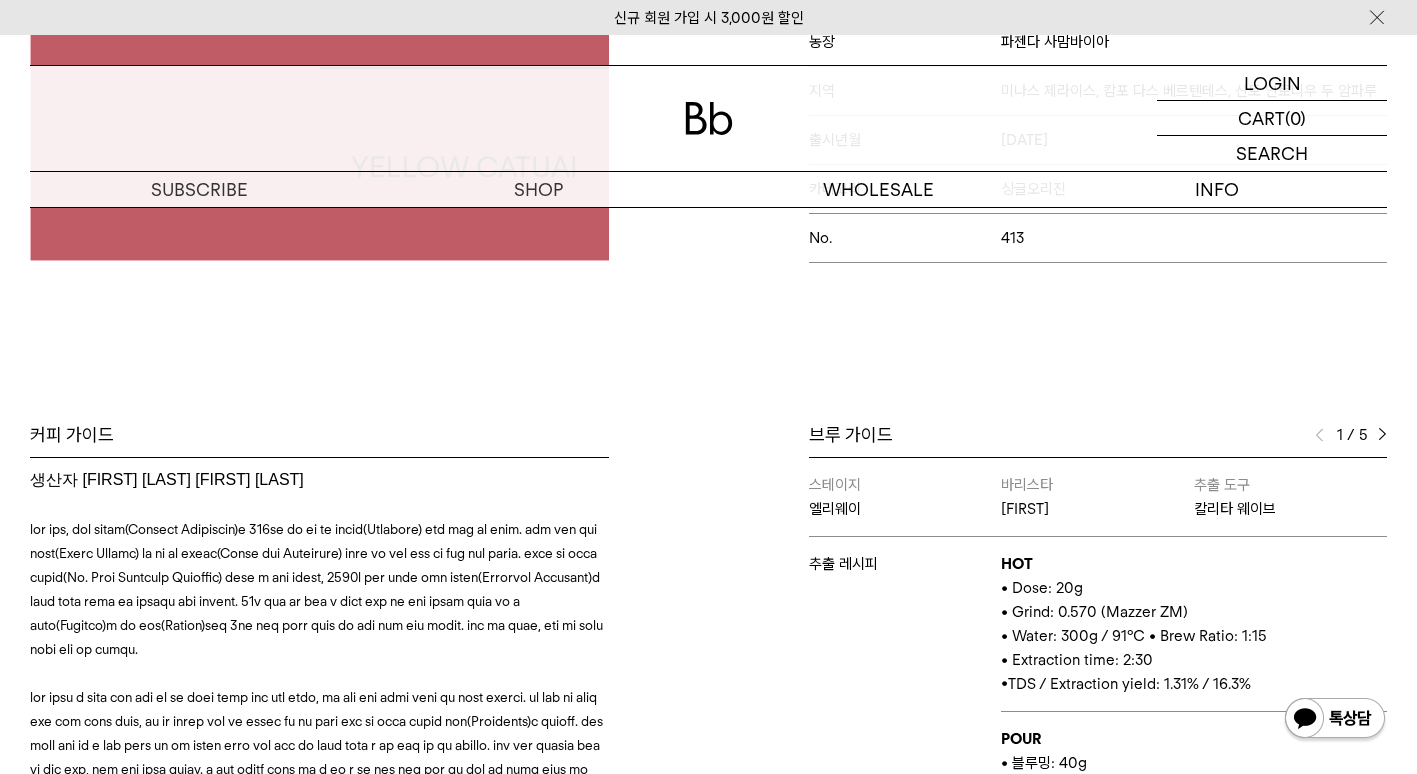 scroll, scrollTop: 14, scrollLeft: 0, axis: vertical 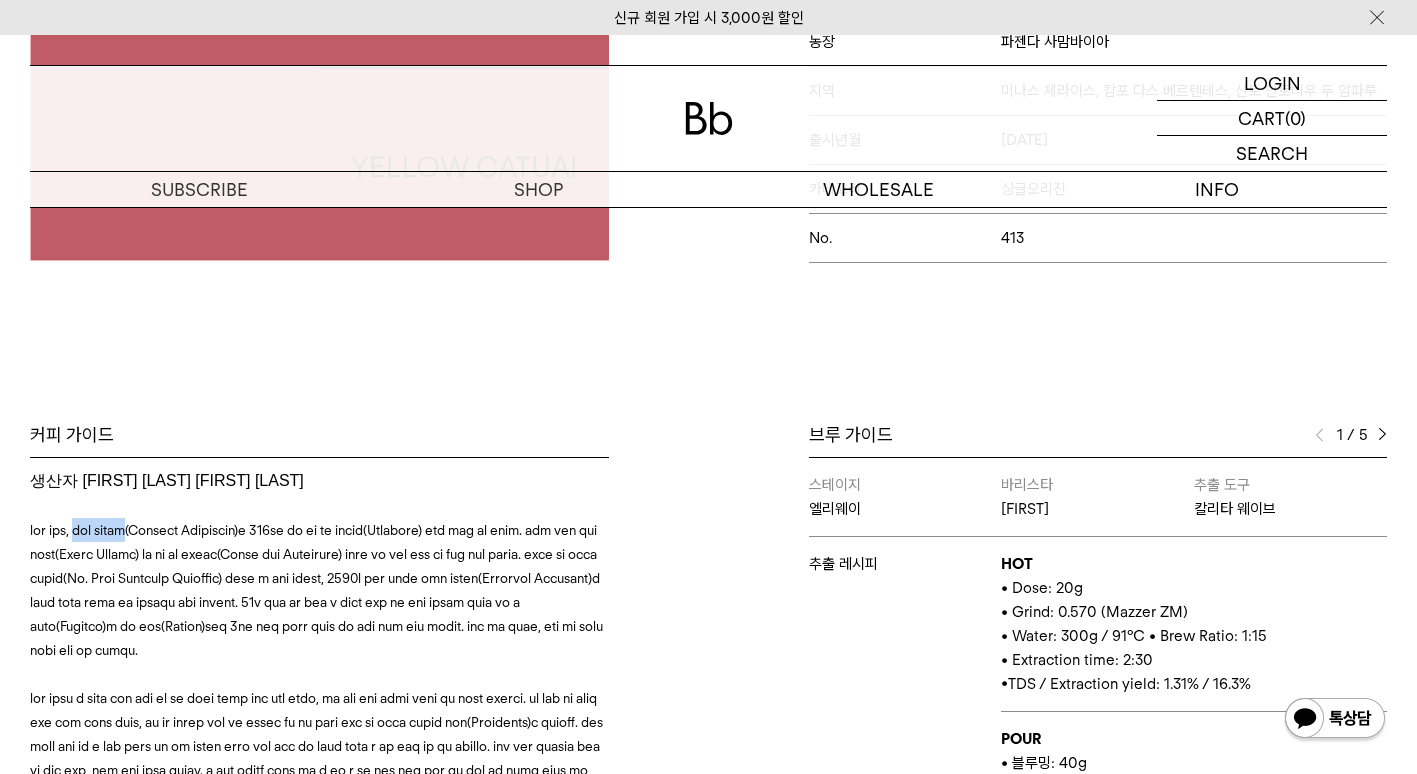 drag, startPoint x: 112, startPoint y: 526, endPoint x: 201, endPoint y: 531, distance: 89.140335 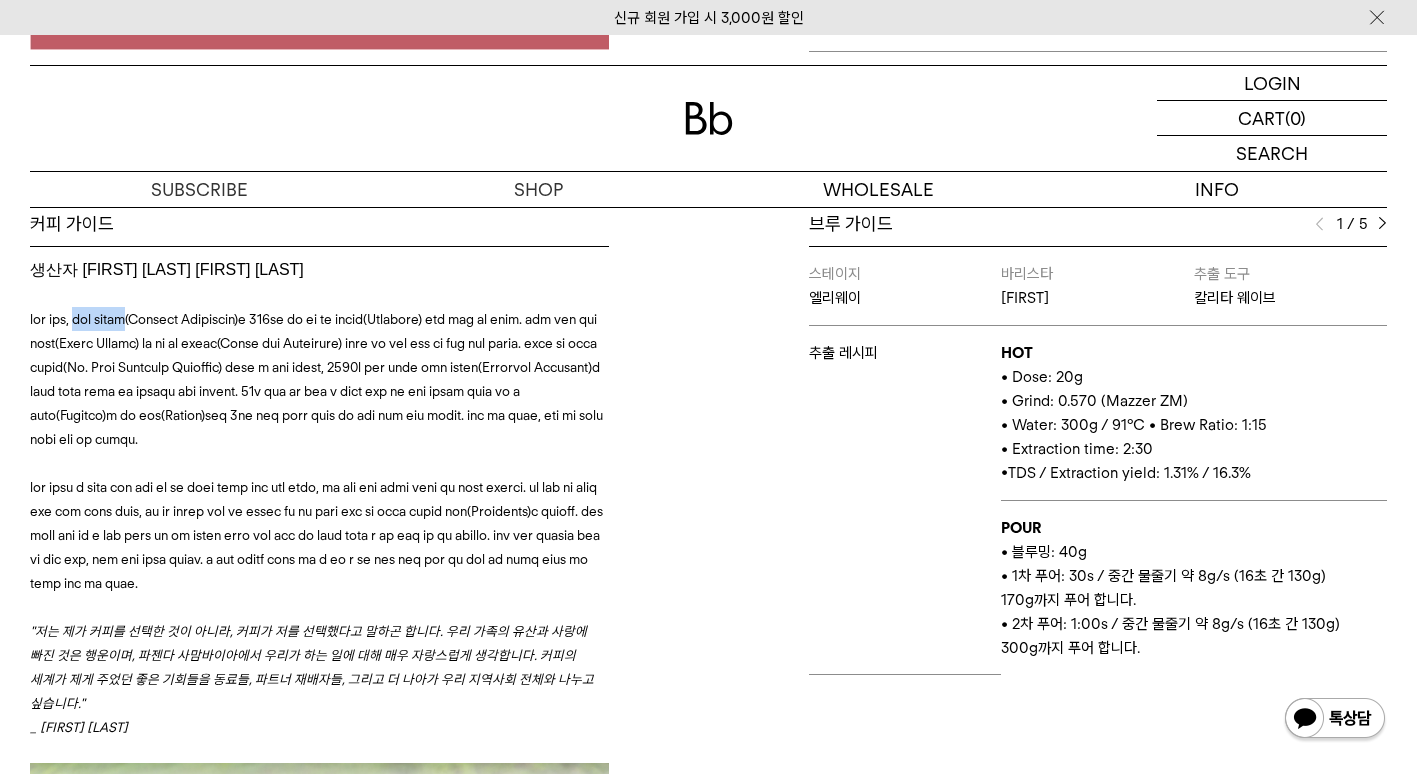 scroll, scrollTop: 833, scrollLeft: 0, axis: vertical 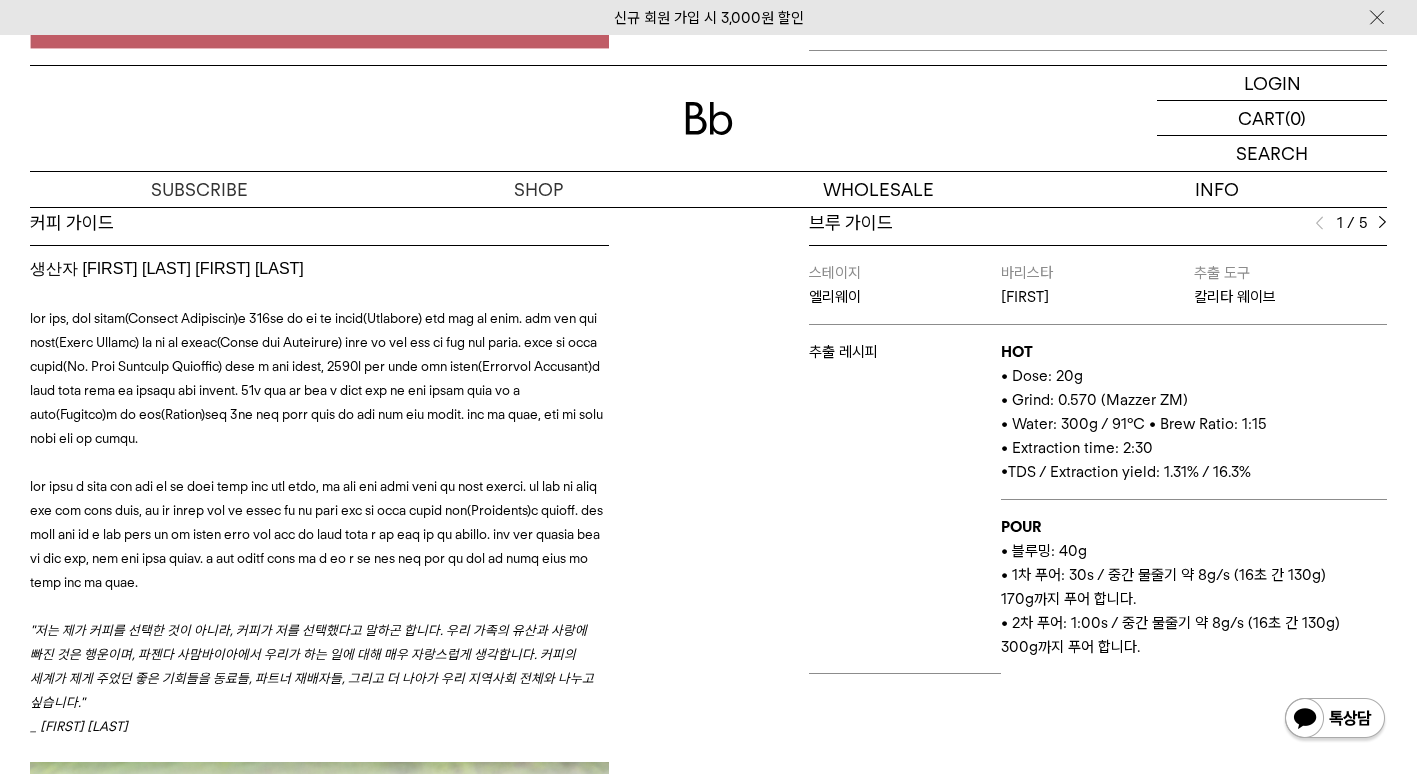 click on "브루 가이드
1 / 5
스테이지 엘리웨이 바리스타 이보 추출 도구 칼리타 웨이브 추출 레시피 HOT • Dose: 20g  • Grind: 0.570 (Mazzer ZM)  • Water: 300g / 91°C
• Brew Ratio: 1:15  • Extraction time: 2:30  •  TDS / Extraction yield: 1.31% / 16.3% POUR • 블루밍: 40g  • 1차 푸어: 30s / 중간 물줄기 약 8g/s (16초 간 130g) 170g까지 푸어 합니다.  • 2차 푸어: 1:00s / 중간 물줄기 약 8g/s (16초 간 130g) 300g까지 푸어 합니다. 스테이지 엘리웨이 바리스타 레아 추출 도구 칼리타 웨이브 추출 레시피 HOT • Dose: 20g  • Grind:
• Water: 300g / 90°C  • Brew Ratio: 1:15  • Extraction time:
• TDS / Extraction yield: 1.31% / 16.2% POUR • 블루밍: 40g 스테이지 뮤지엄엘 HOT" at bounding box center [1053, 505] 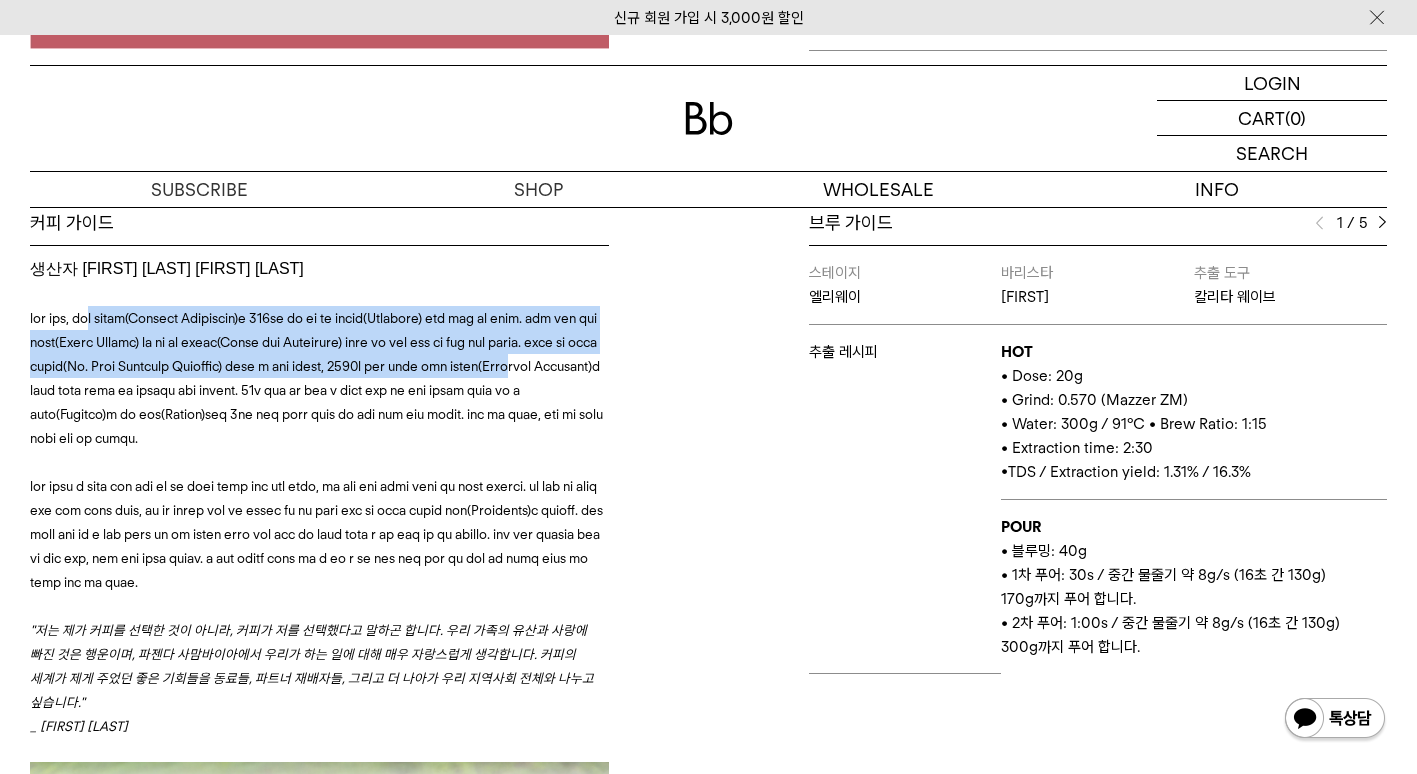 drag, startPoint x: 126, startPoint y: 316, endPoint x: 209, endPoint y: 415, distance: 129.18979 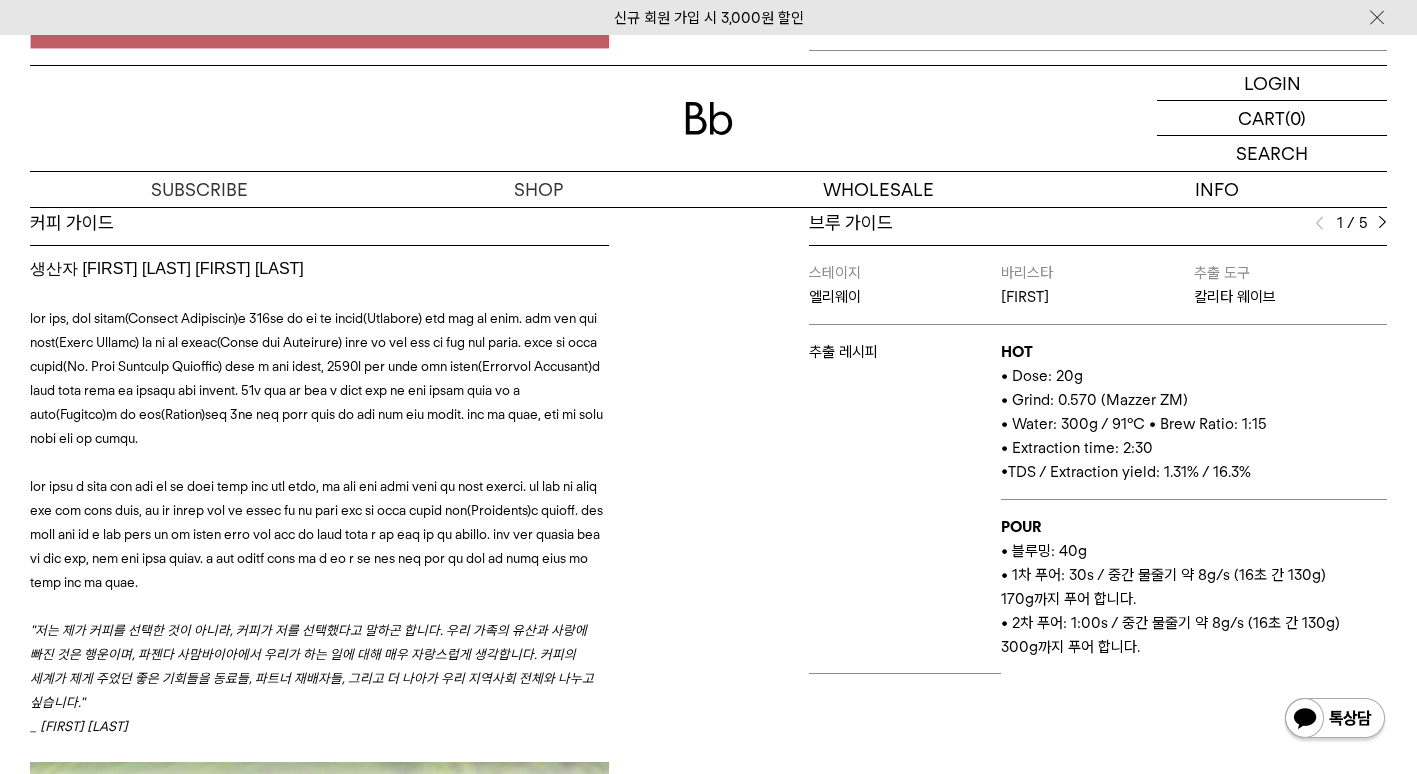 drag, startPoint x: 209, startPoint y: 415, endPoint x: 195, endPoint y: 455, distance: 42.379242 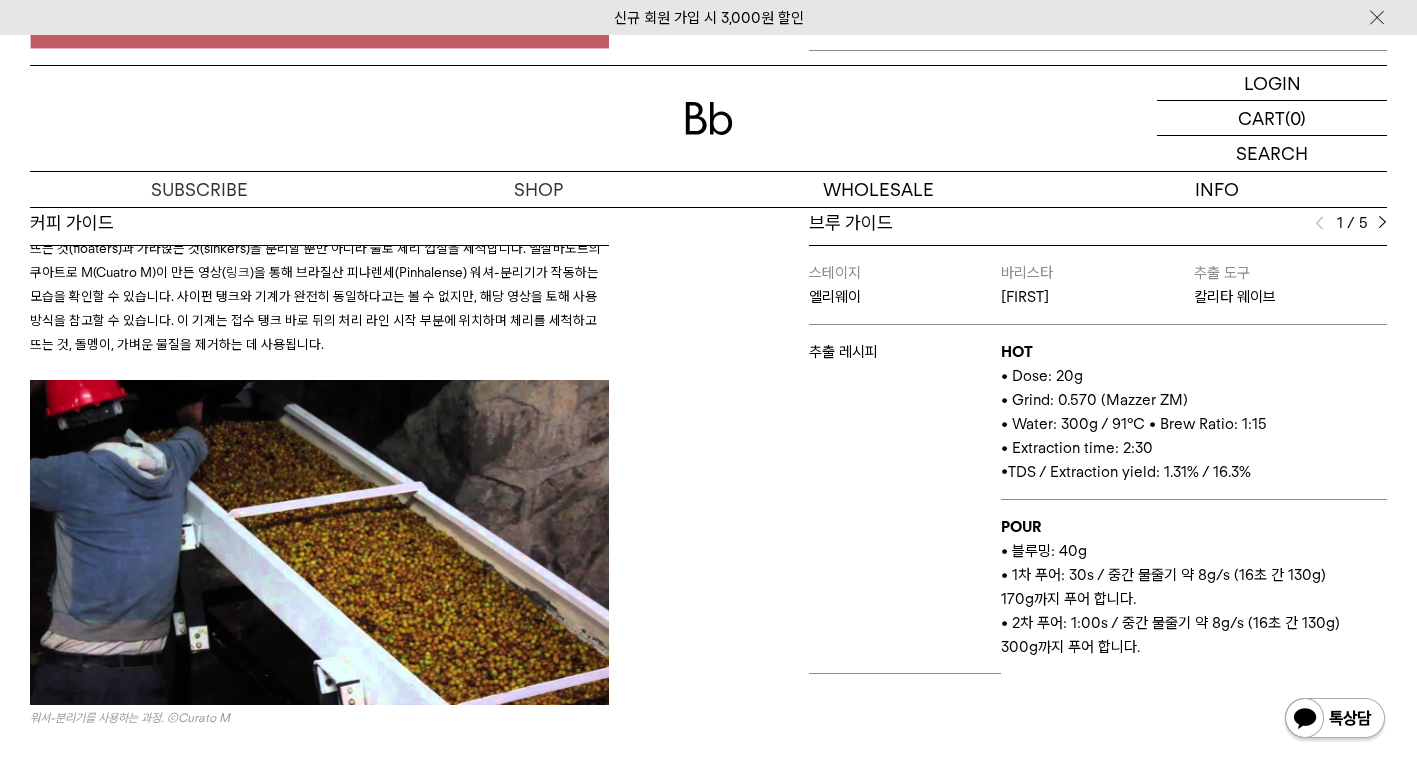 scroll, scrollTop: 2706, scrollLeft: 0, axis: vertical 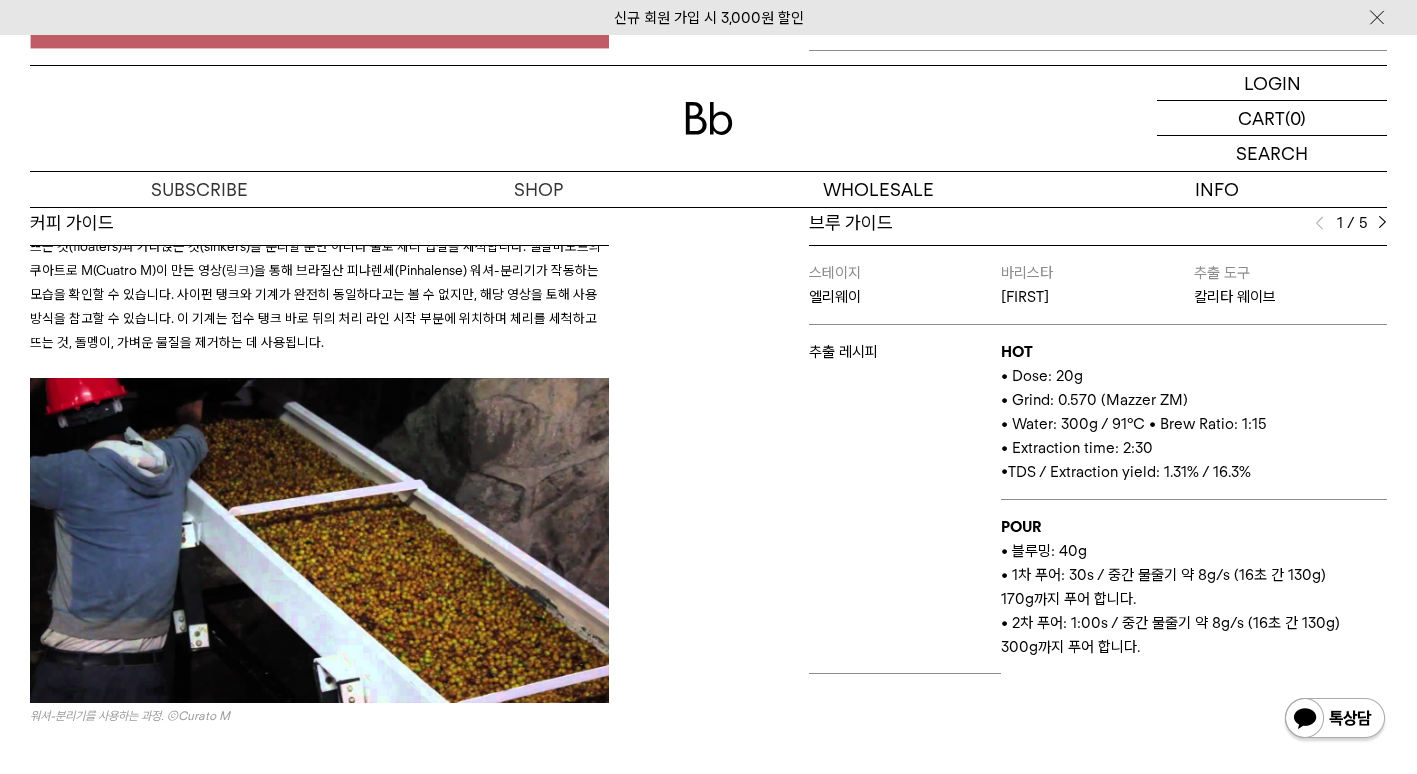 click on "브루 가이드
1 / 5
스테이지 엘리웨이 바리스타 이보 추출 도구 칼리타 웨이브 추출 레시피 HOT • Dose: 20g  • Grind: 0.570 (Mazzer ZM)  • Water: 300g / 91°C
• Brew Ratio: 1:15  • Extraction time: 2:30  •  TDS / Extraction yield: 1.31% / 16.3% POUR • 블루밍: 40g  • 1차 푸어: 30s / 중간 물줄기 약 8g/s (16초 간 130g) 170g까지 푸어 합니다.  • 2차 푸어: 1:00s / 중간 물줄기 약 8g/s (16초 간 130g) 300g까지 푸어 합니다. 스테이지 엘리웨이 바리스타 레아 추출 도구 칼리타 웨이브 추출 레시피 HOT • Dose: 20g  • Grind:
• Water: 300g / 90°C  • Brew Ratio: 1:15  • Extraction time:
• TDS / Extraction yield: 1.31% / 16.2% POUR • 블루밍: 40g 스테이지 뮤지엄엘 HOT" at bounding box center (1053, 505) 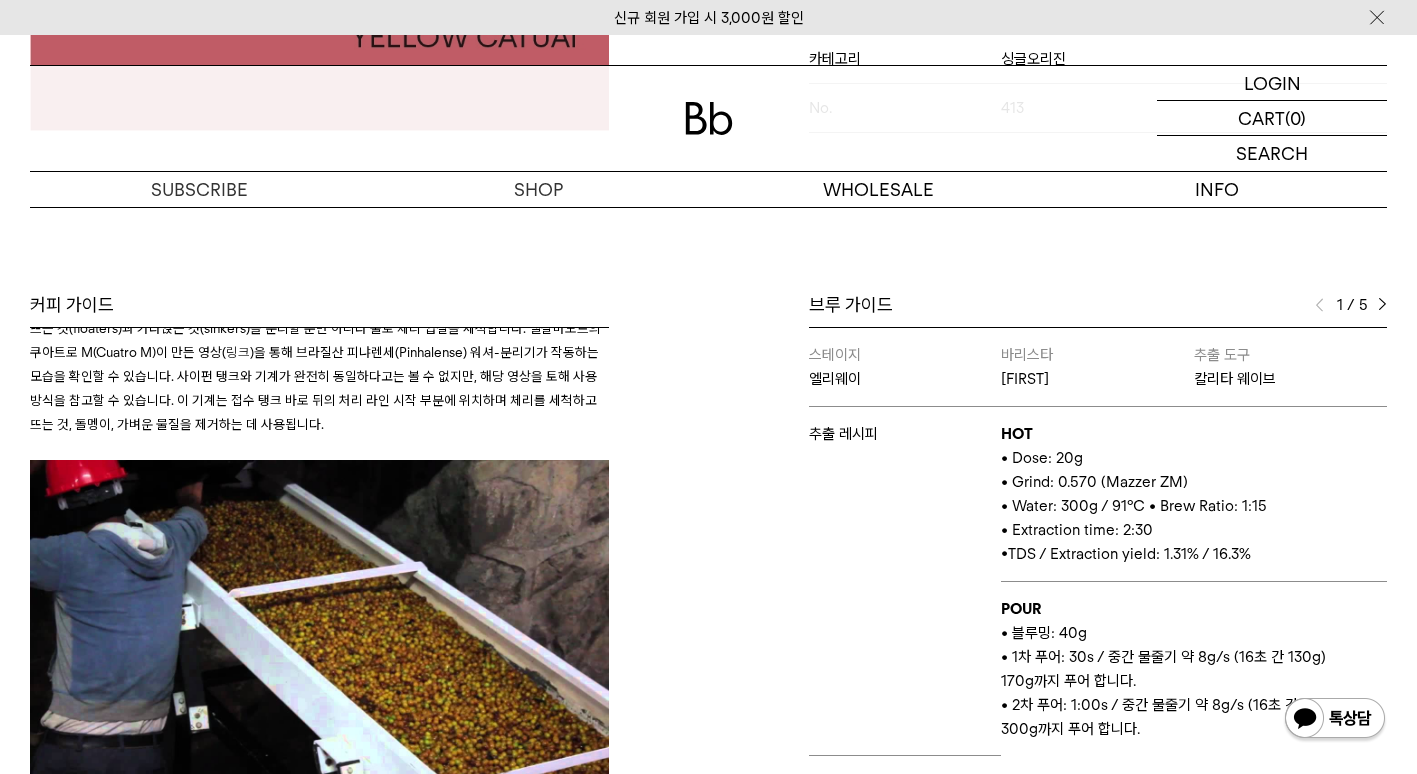 scroll, scrollTop: 748, scrollLeft: 0, axis: vertical 